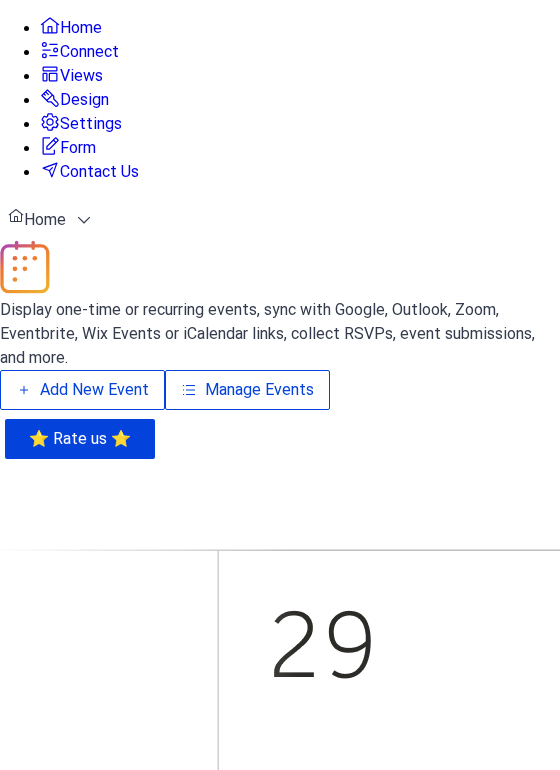 scroll, scrollTop: 0, scrollLeft: 0, axis: both 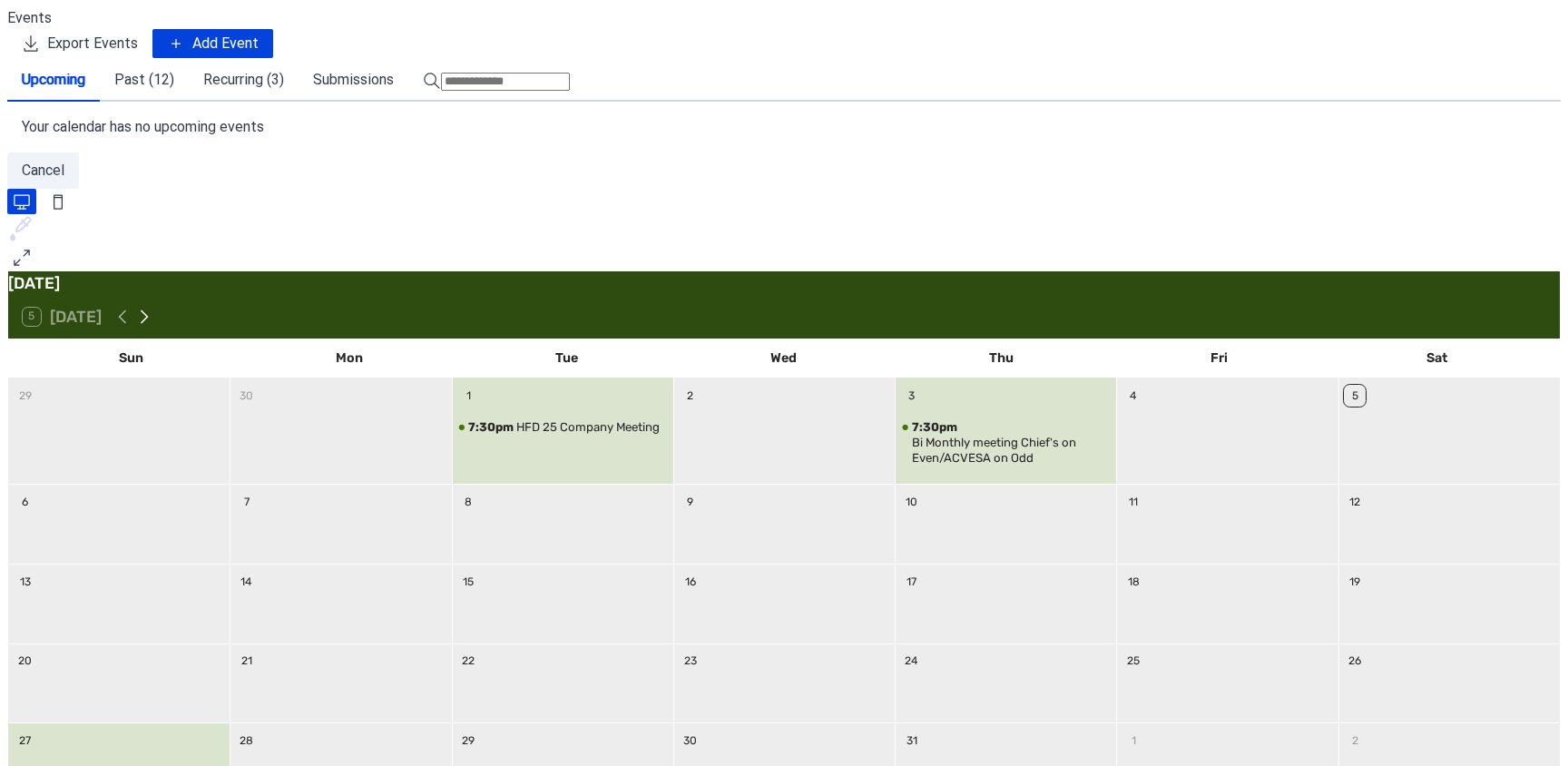 click 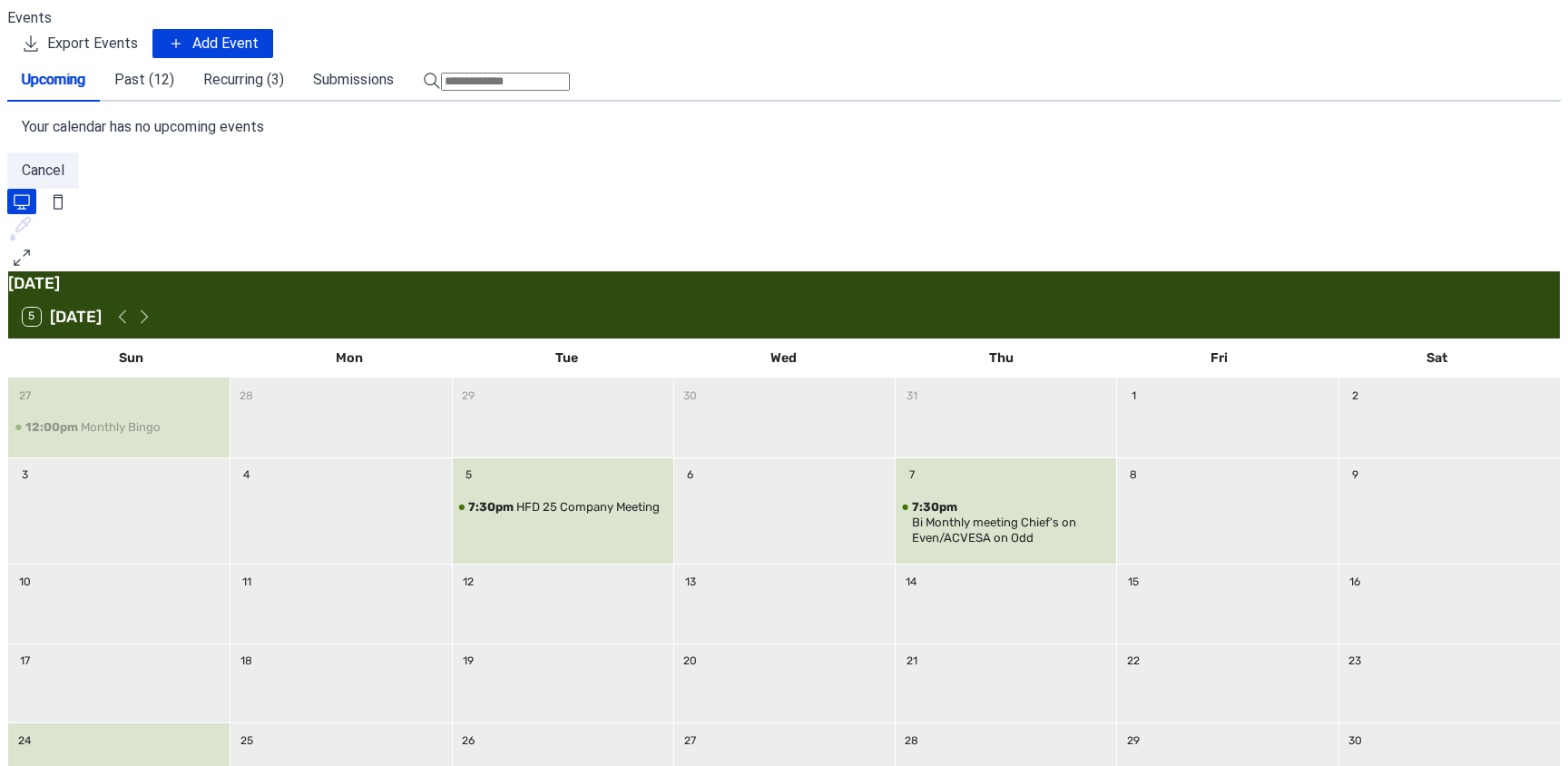 scroll, scrollTop: 182, scrollLeft: 0, axis: vertical 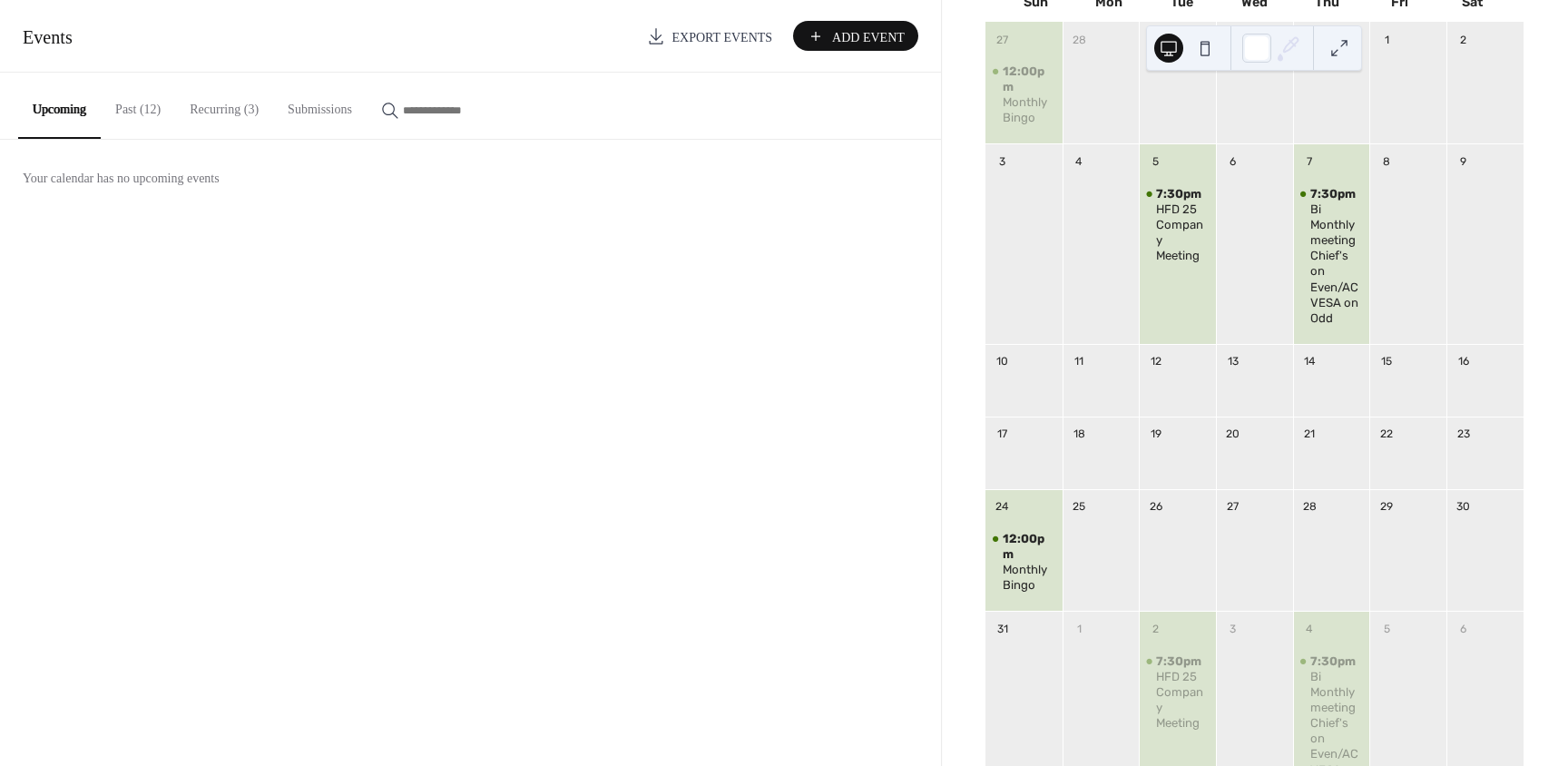 click at bounding box center (1331, 392) 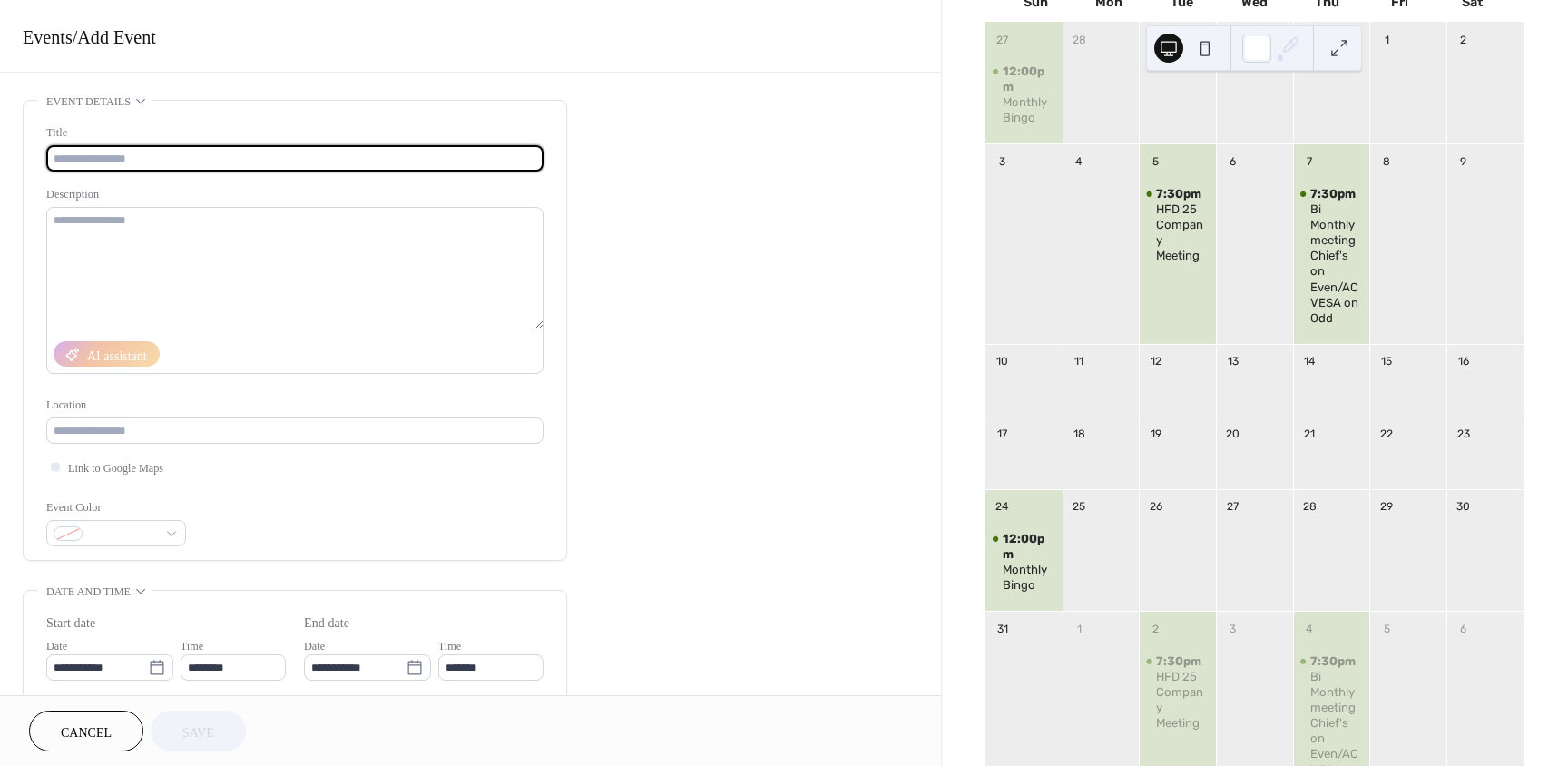 click at bounding box center (295, 158) 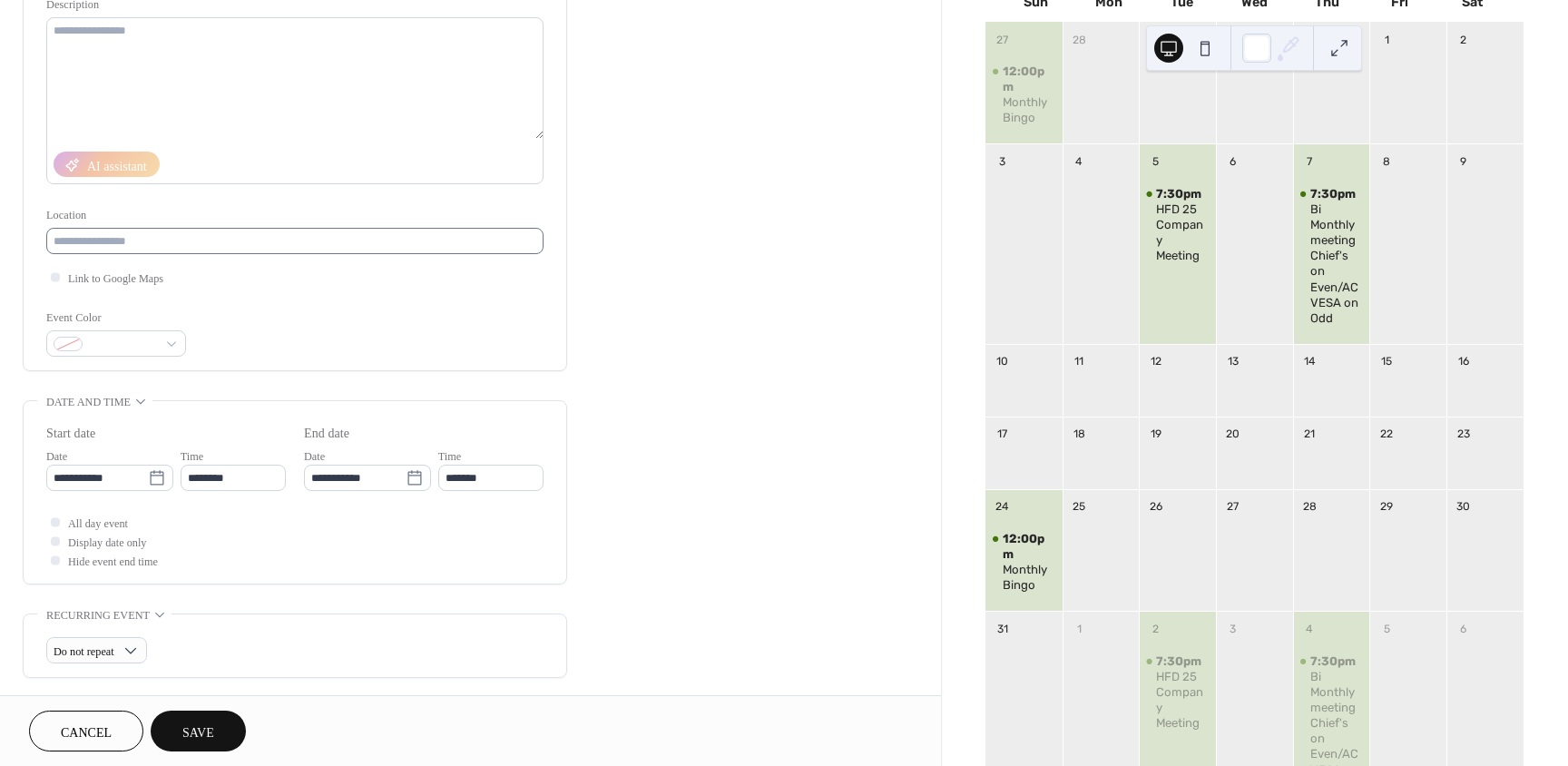 scroll, scrollTop: 272, scrollLeft: 0, axis: vertical 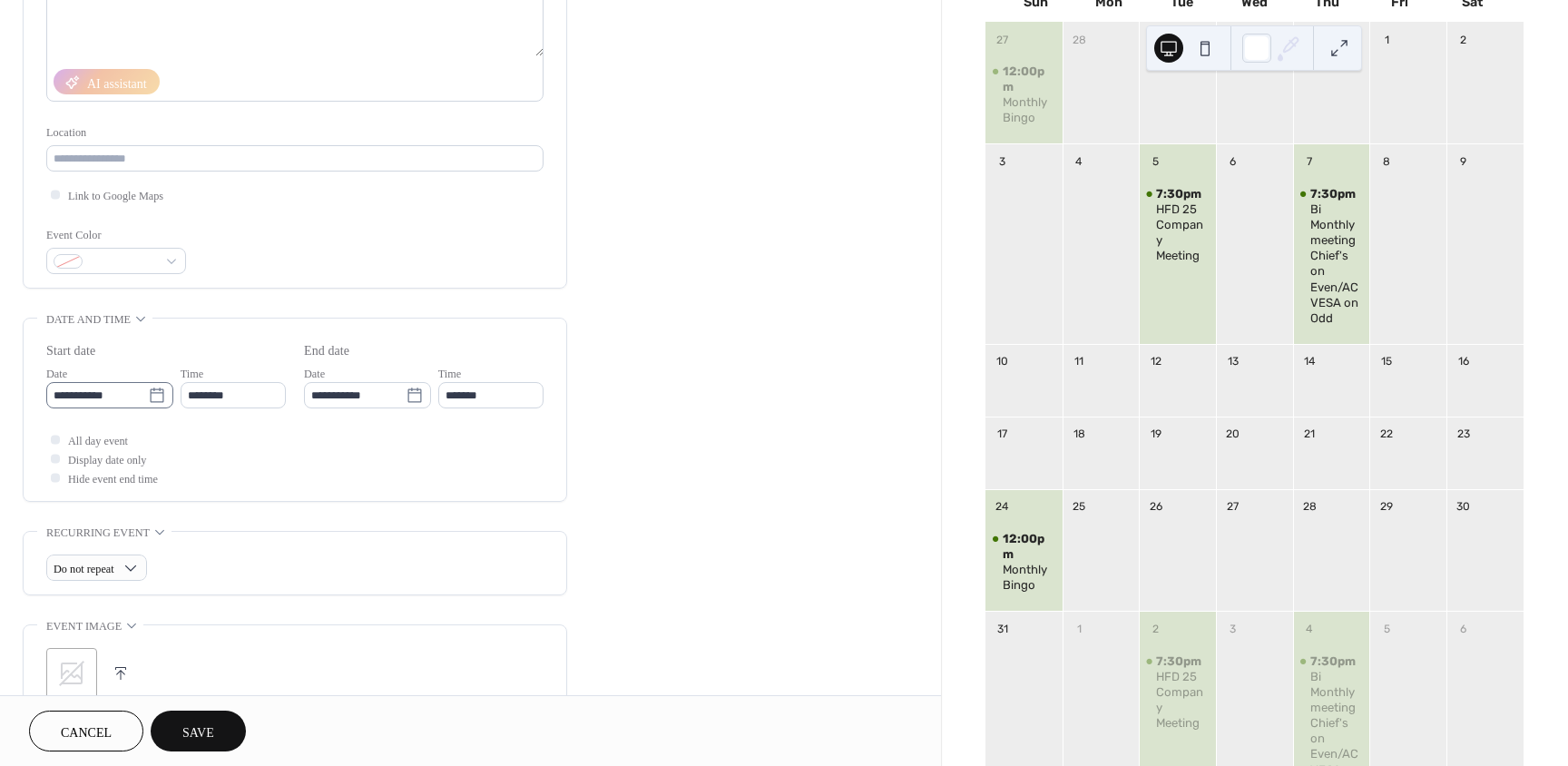 type on "********" 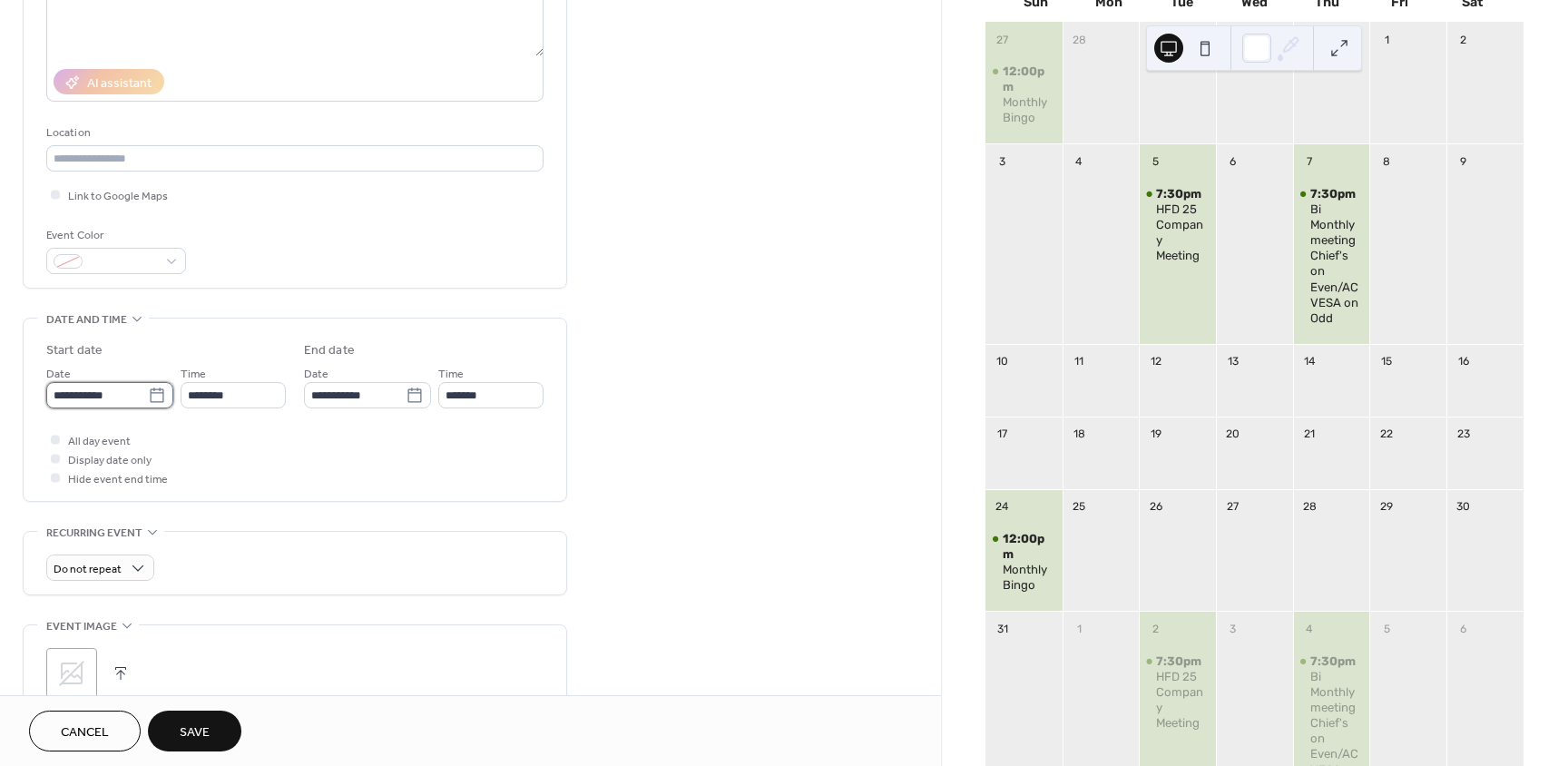 click on "**********" at bounding box center (97, 395) 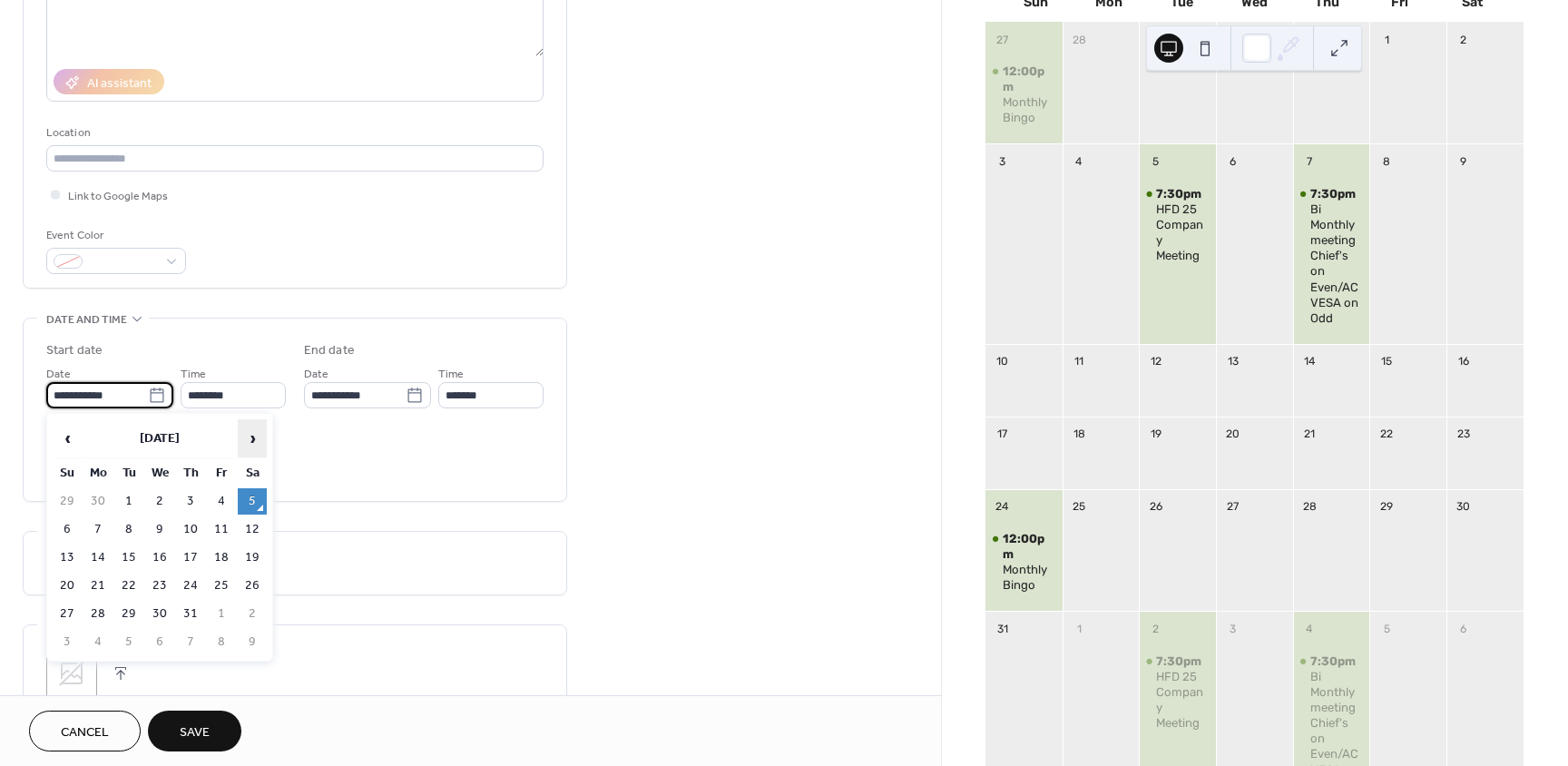 click on "›" at bounding box center (252, 438) 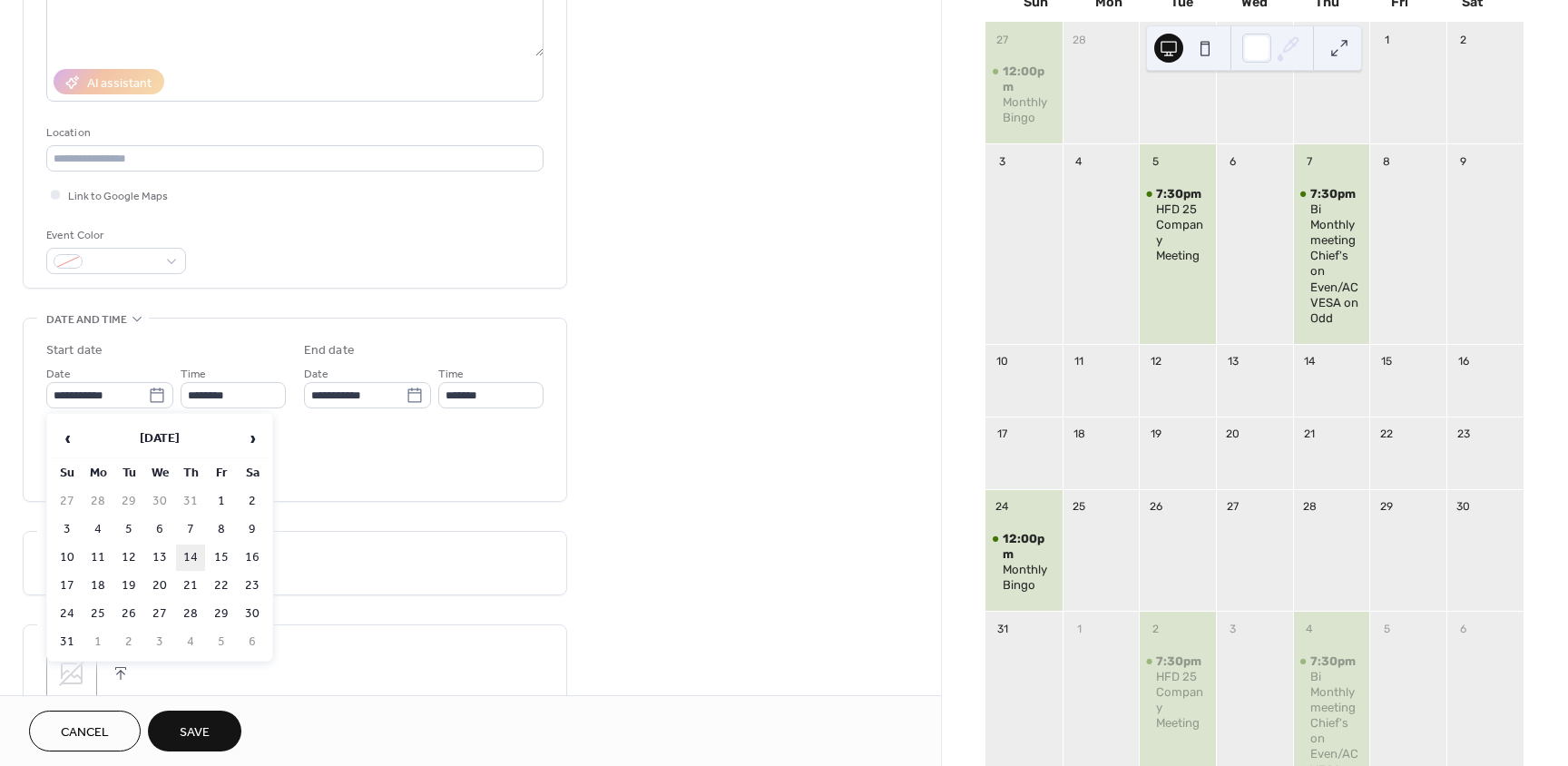 click on "14" at bounding box center [191, 557] 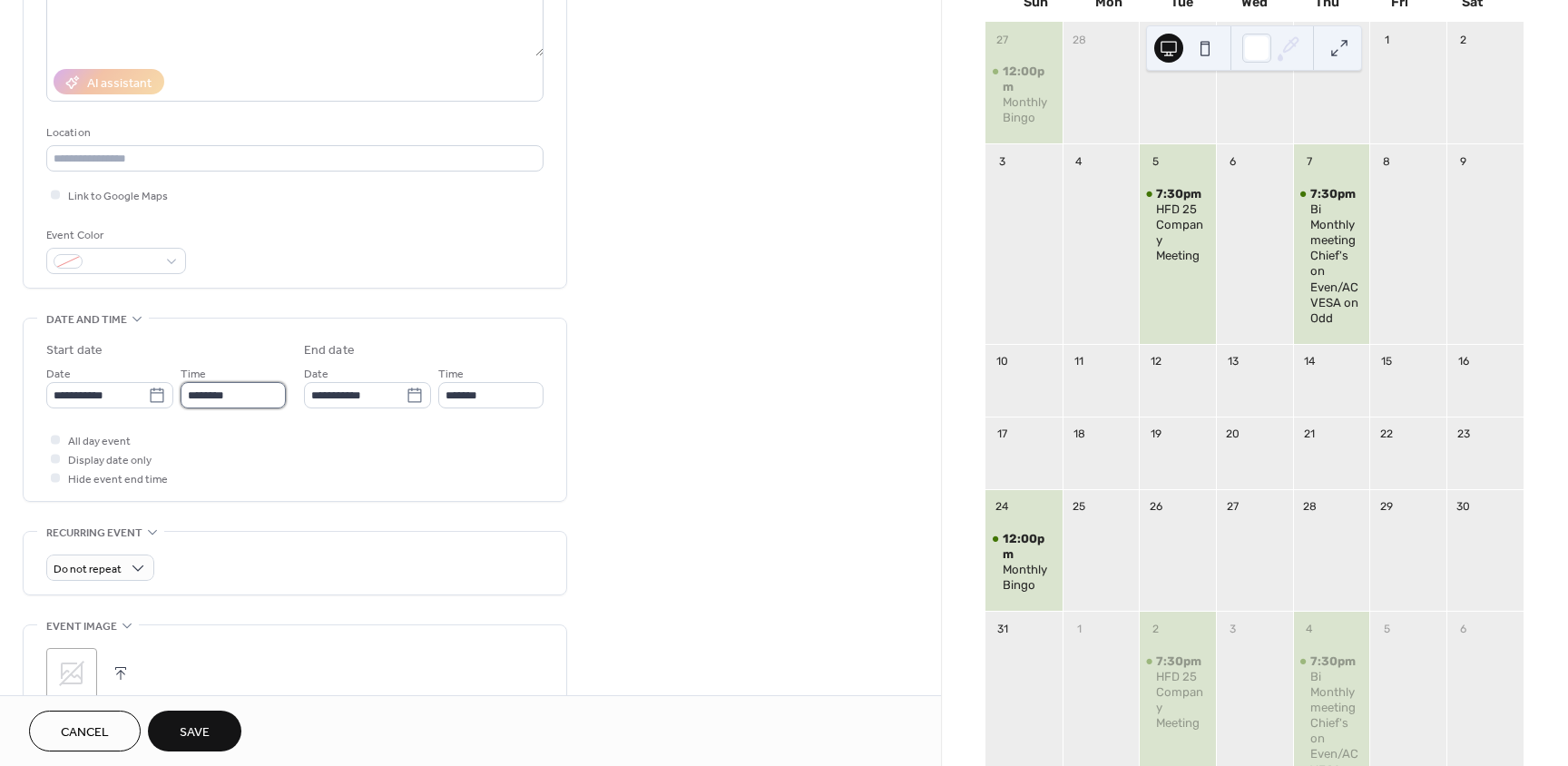 click on "********" at bounding box center [233, 395] 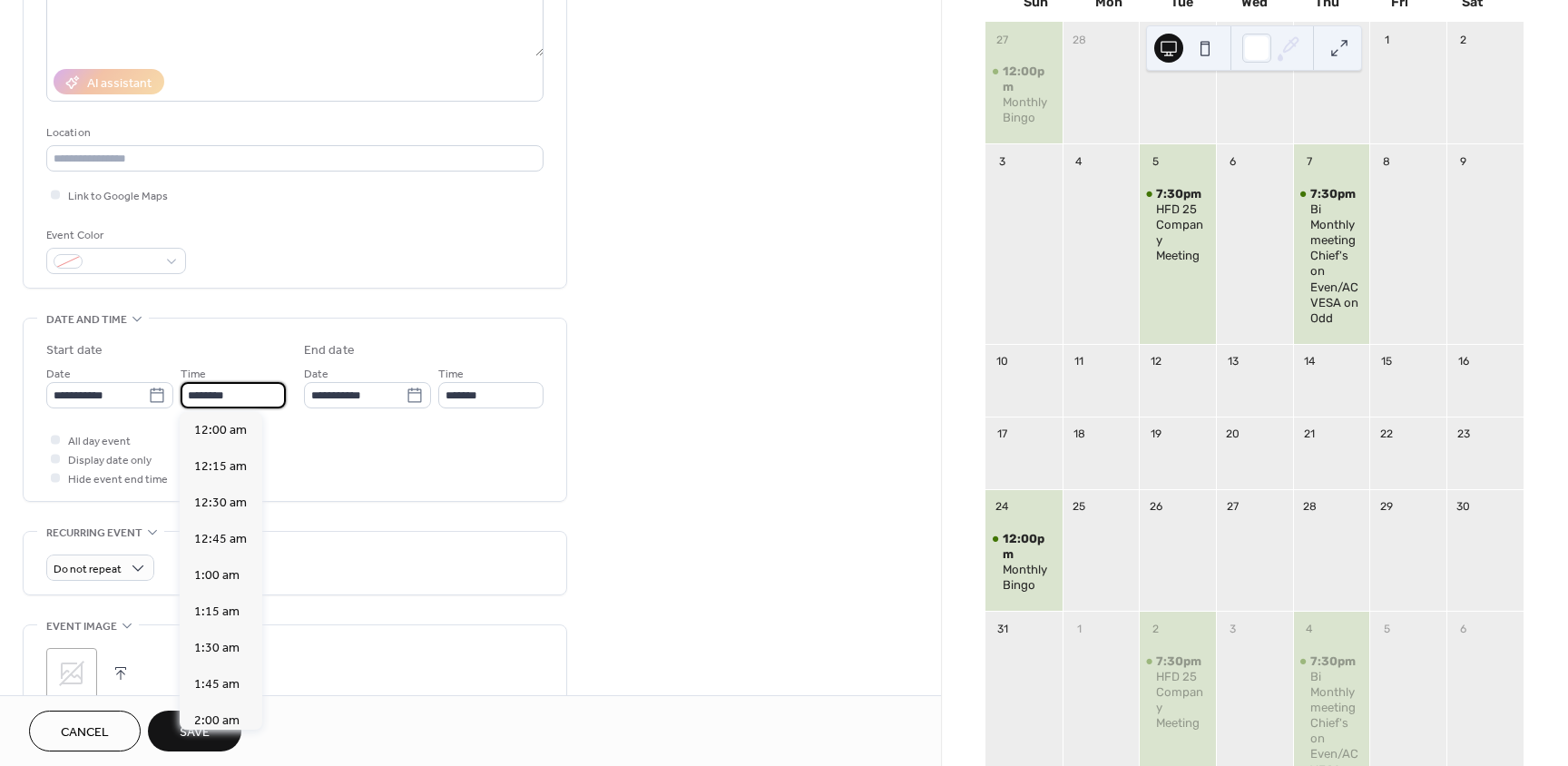 scroll, scrollTop: 1786, scrollLeft: 0, axis: vertical 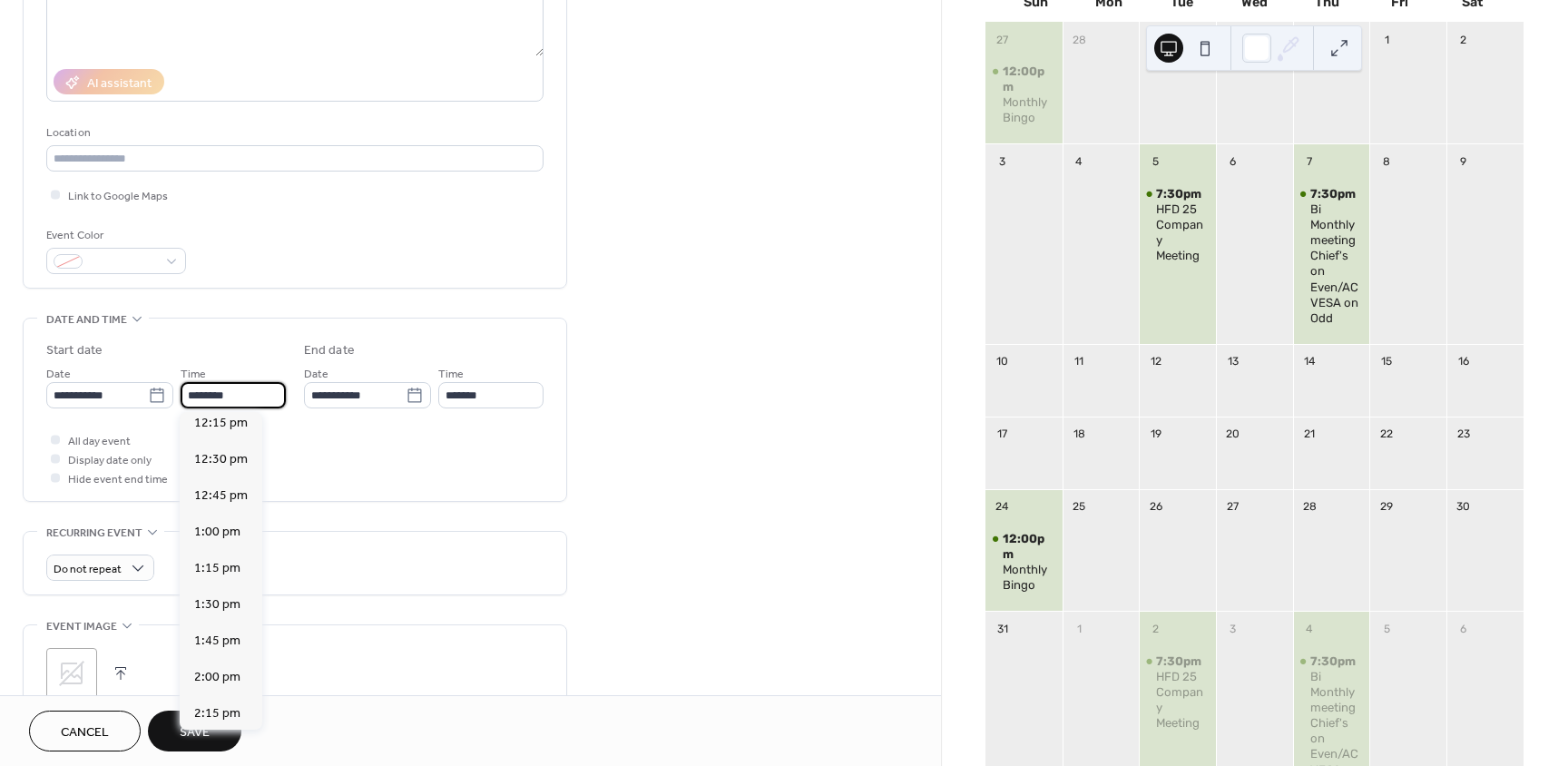 click on "********" at bounding box center [233, 395] 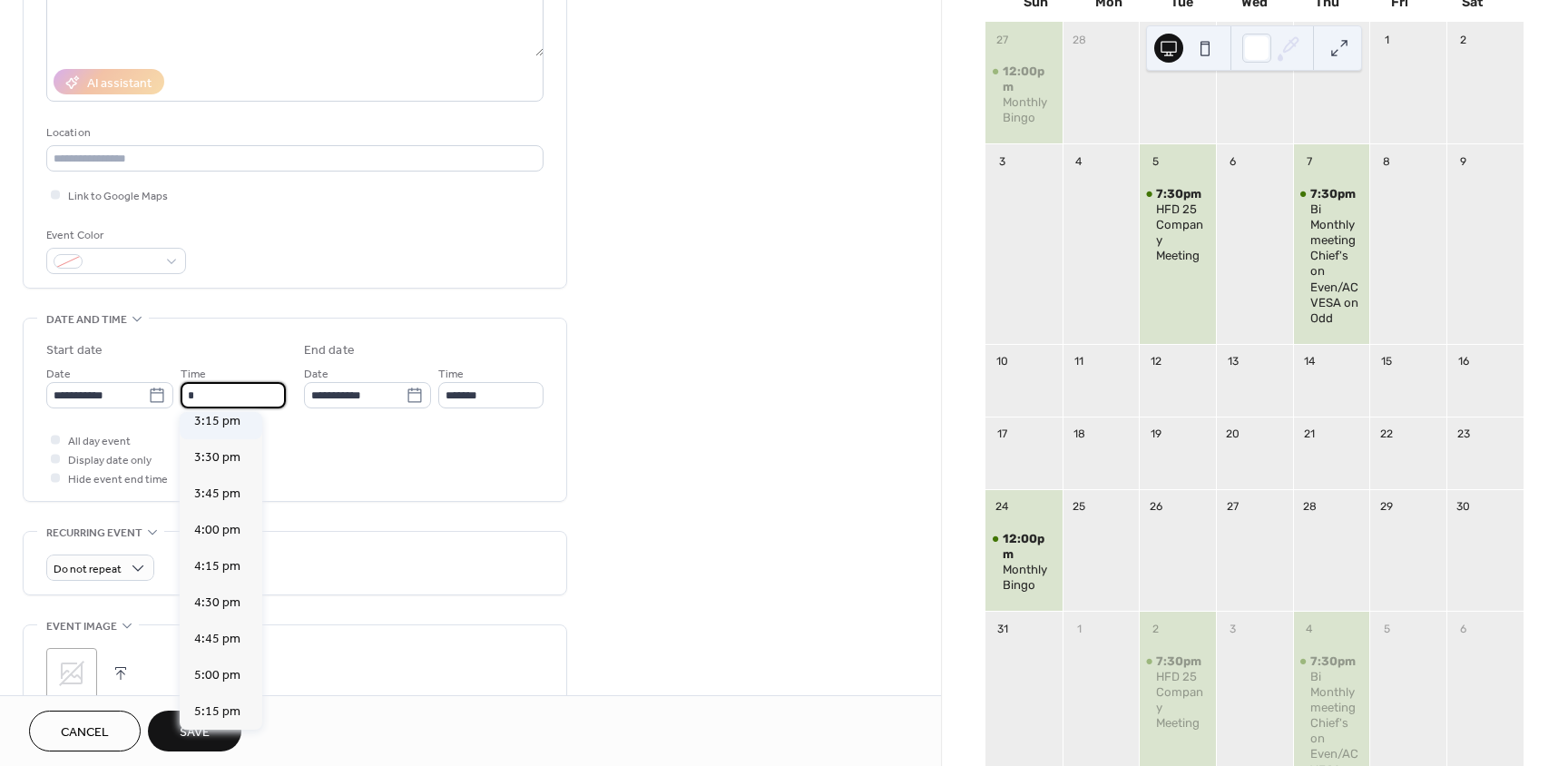 scroll, scrollTop: 2229, scrollLeft: 0, axis: vertical 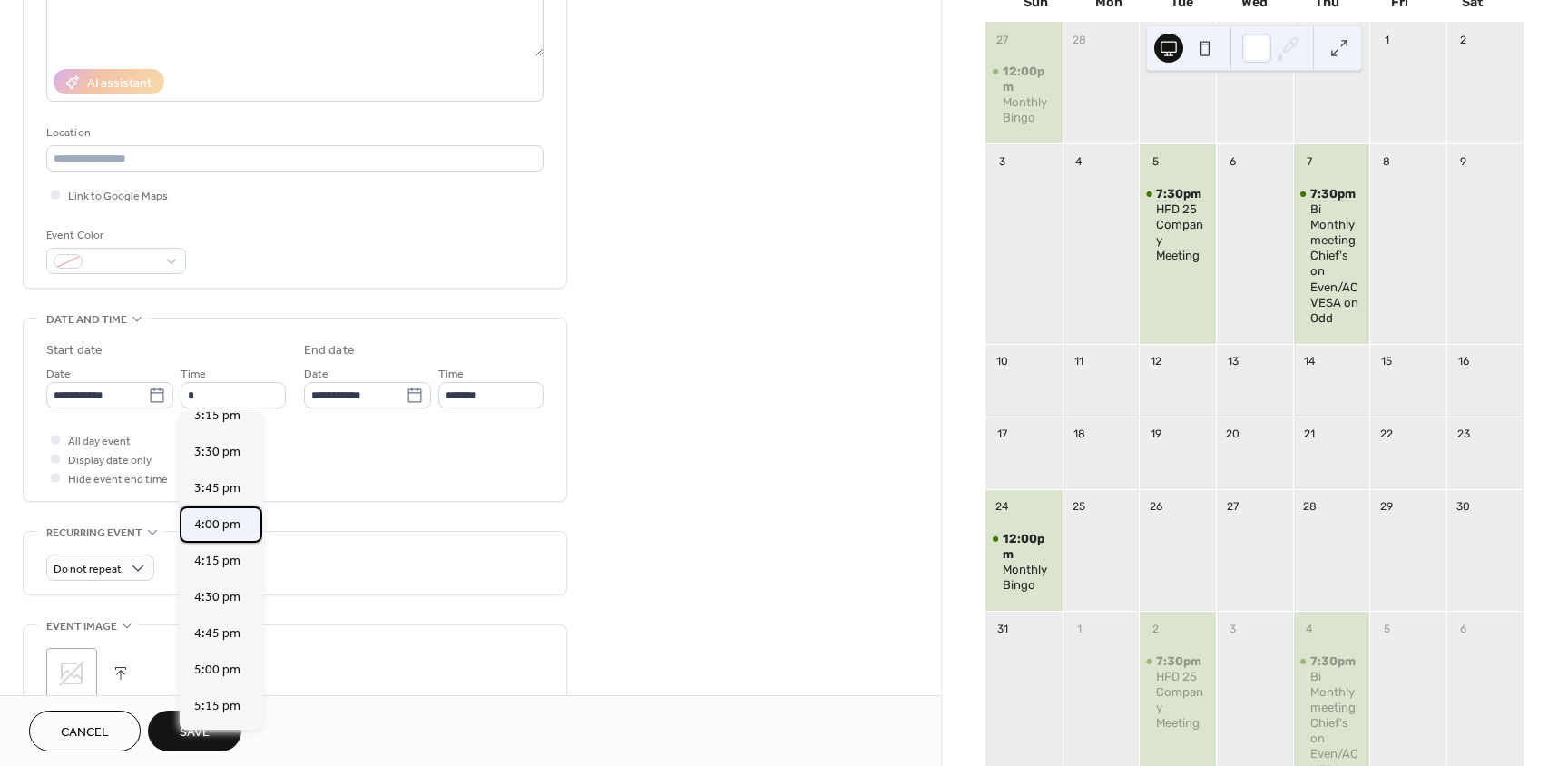 click on "4:00 pm" at bounding box center (217, 525) 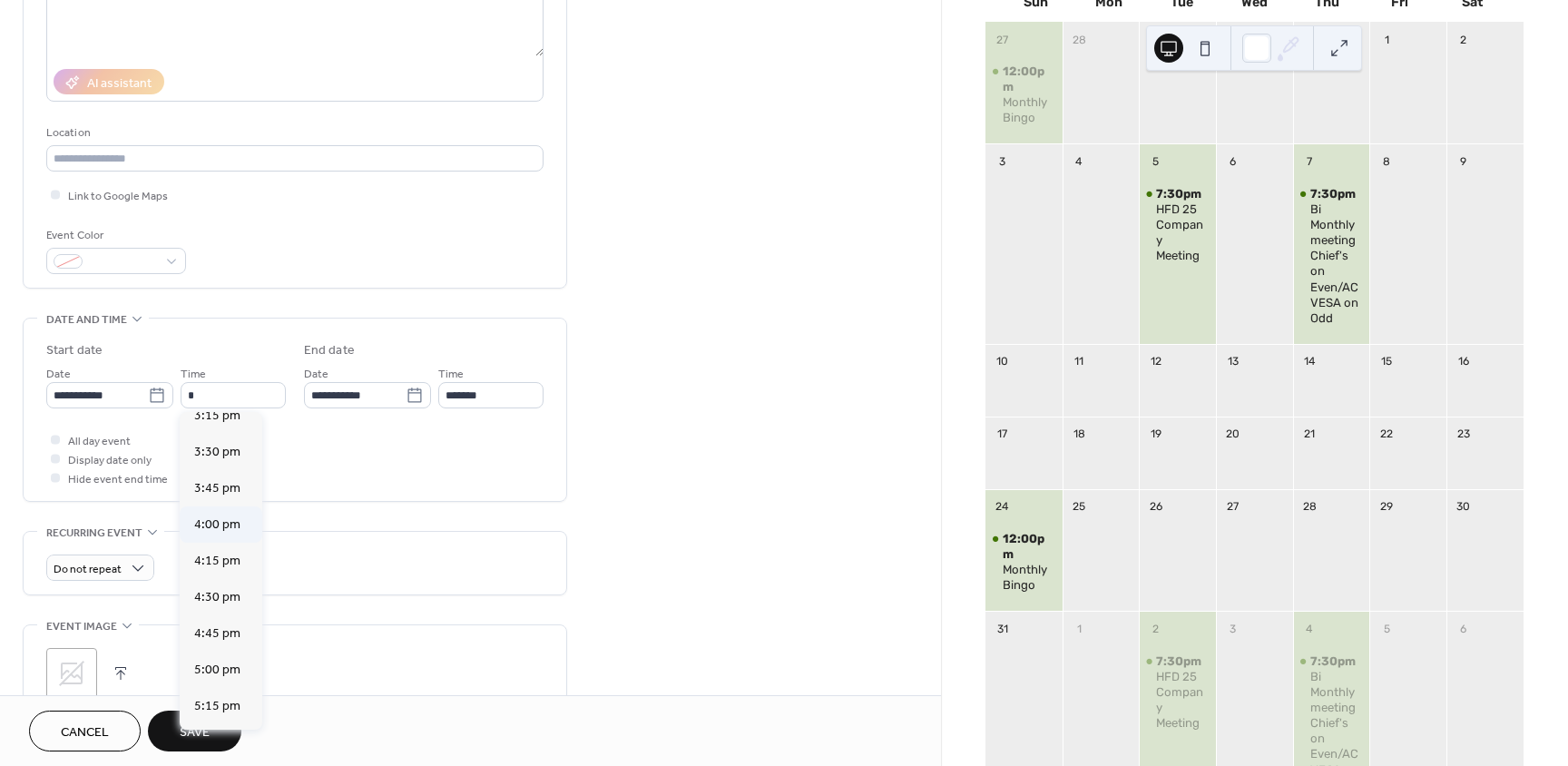 type on "*******" 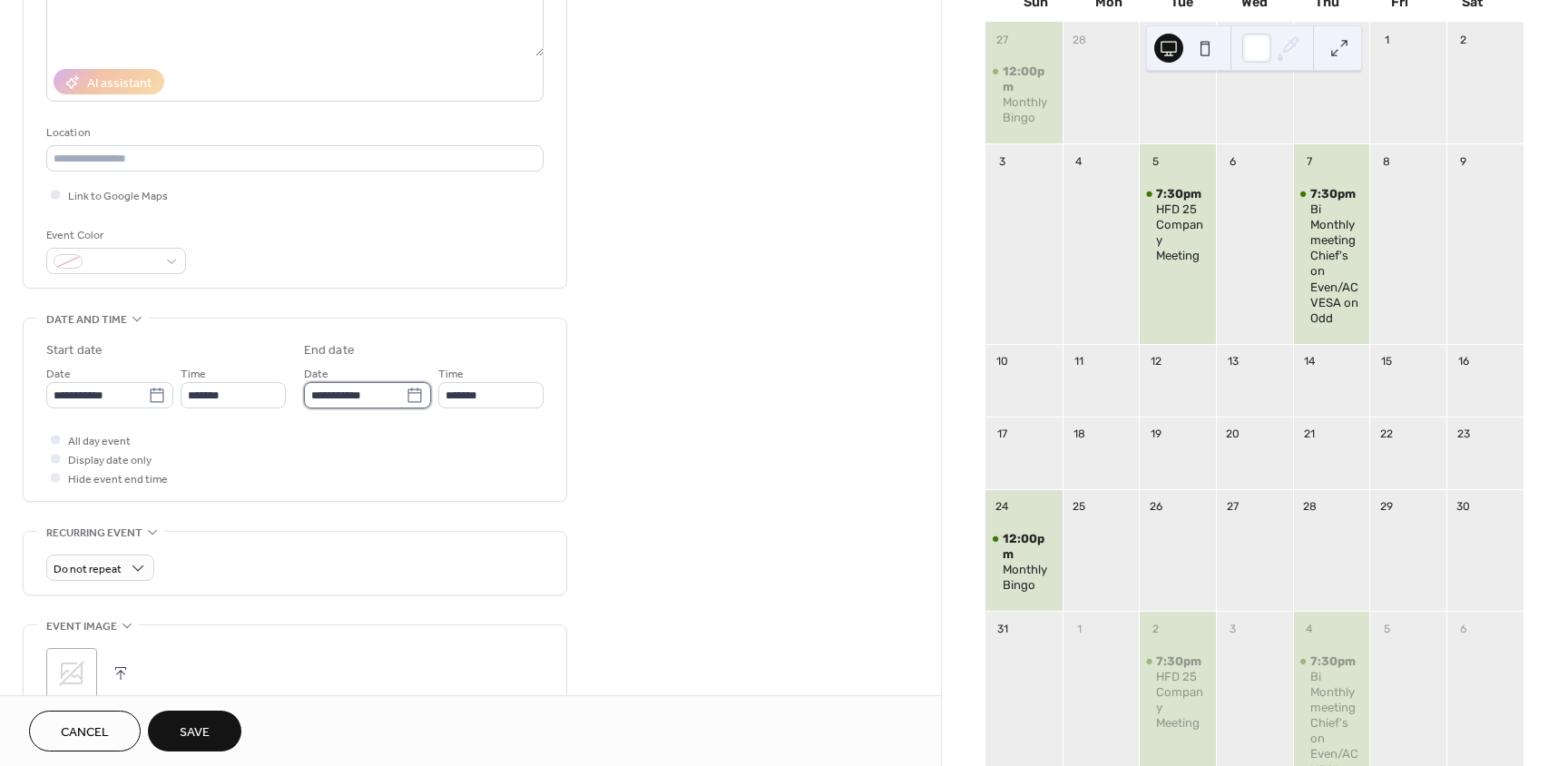 click on "**********" at bounding box center [355, 395] 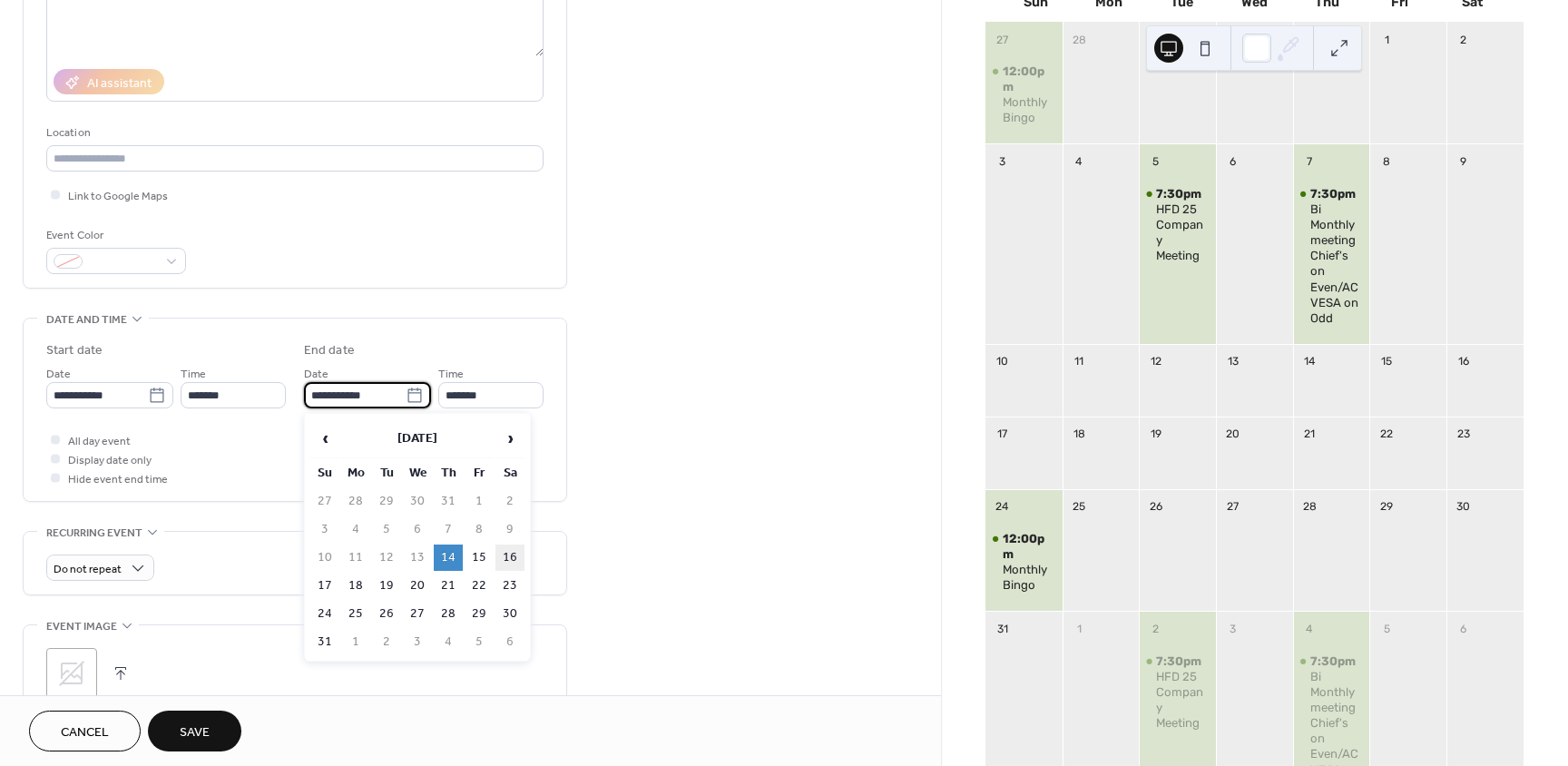 click on "16" at bounding box center (510, 557) 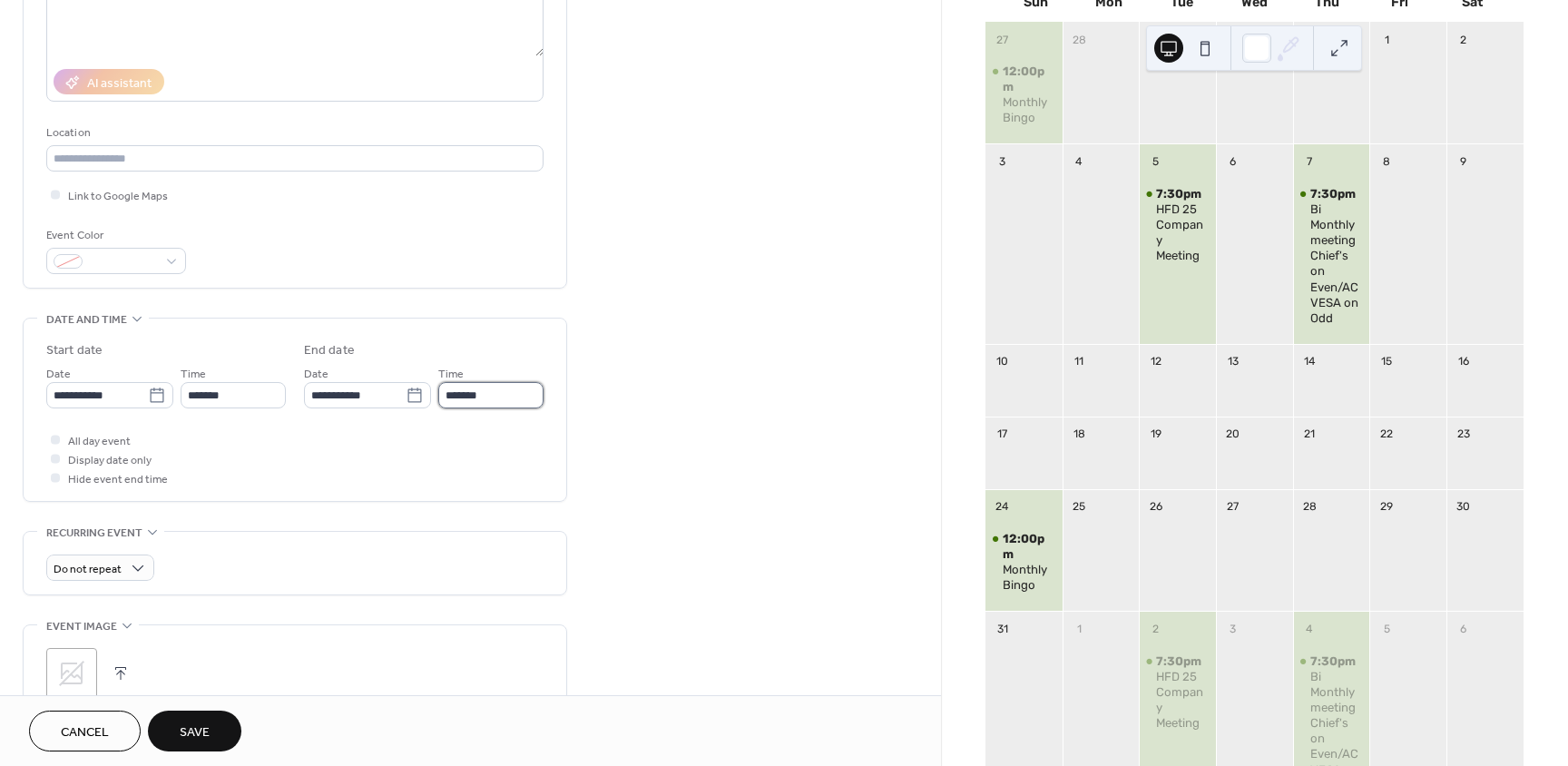 click on "*******" at bounding box center [491, 395] 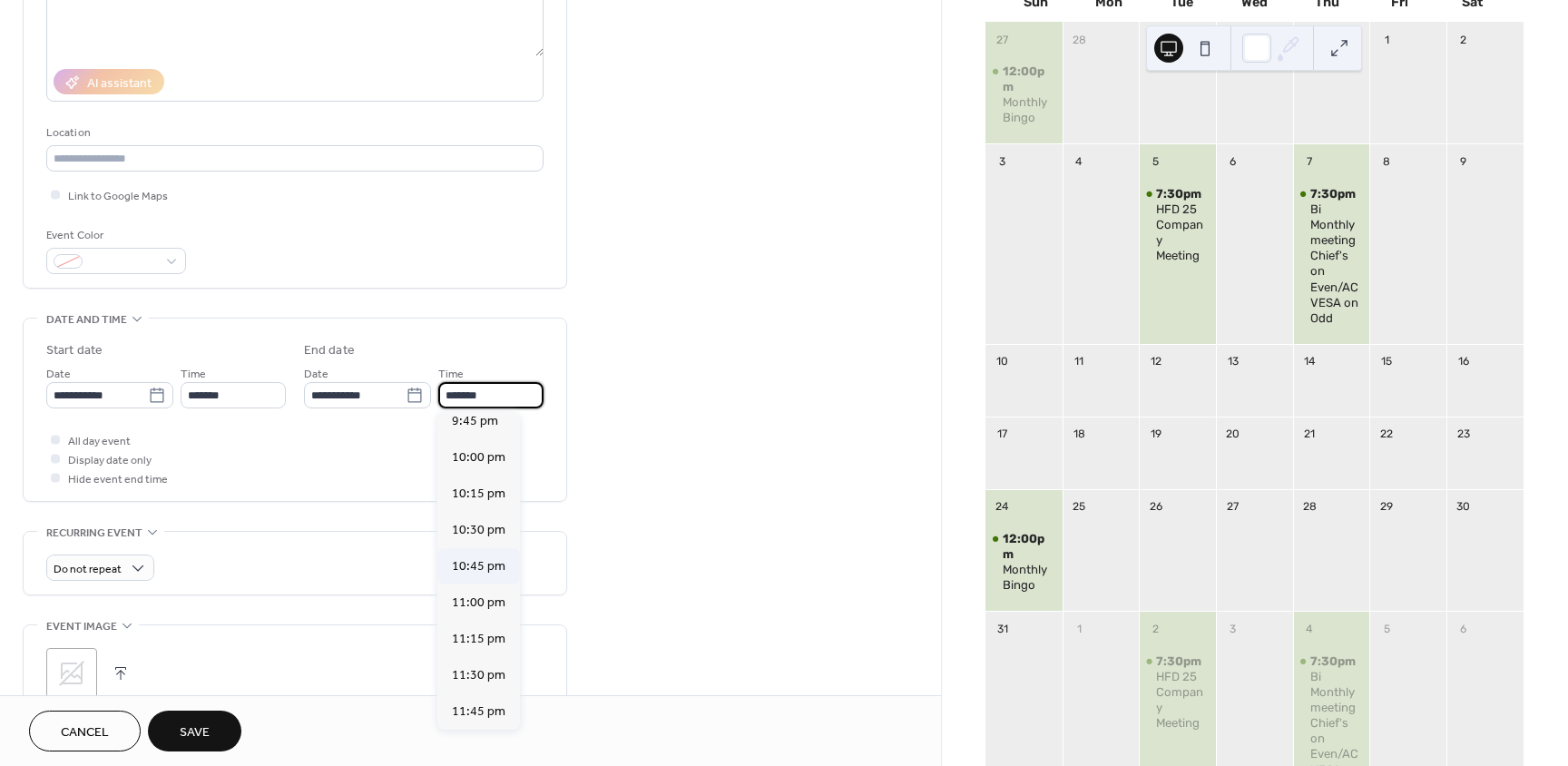 scroll, scrollTop: 3255, scrollLeft: 0, axis: vertical 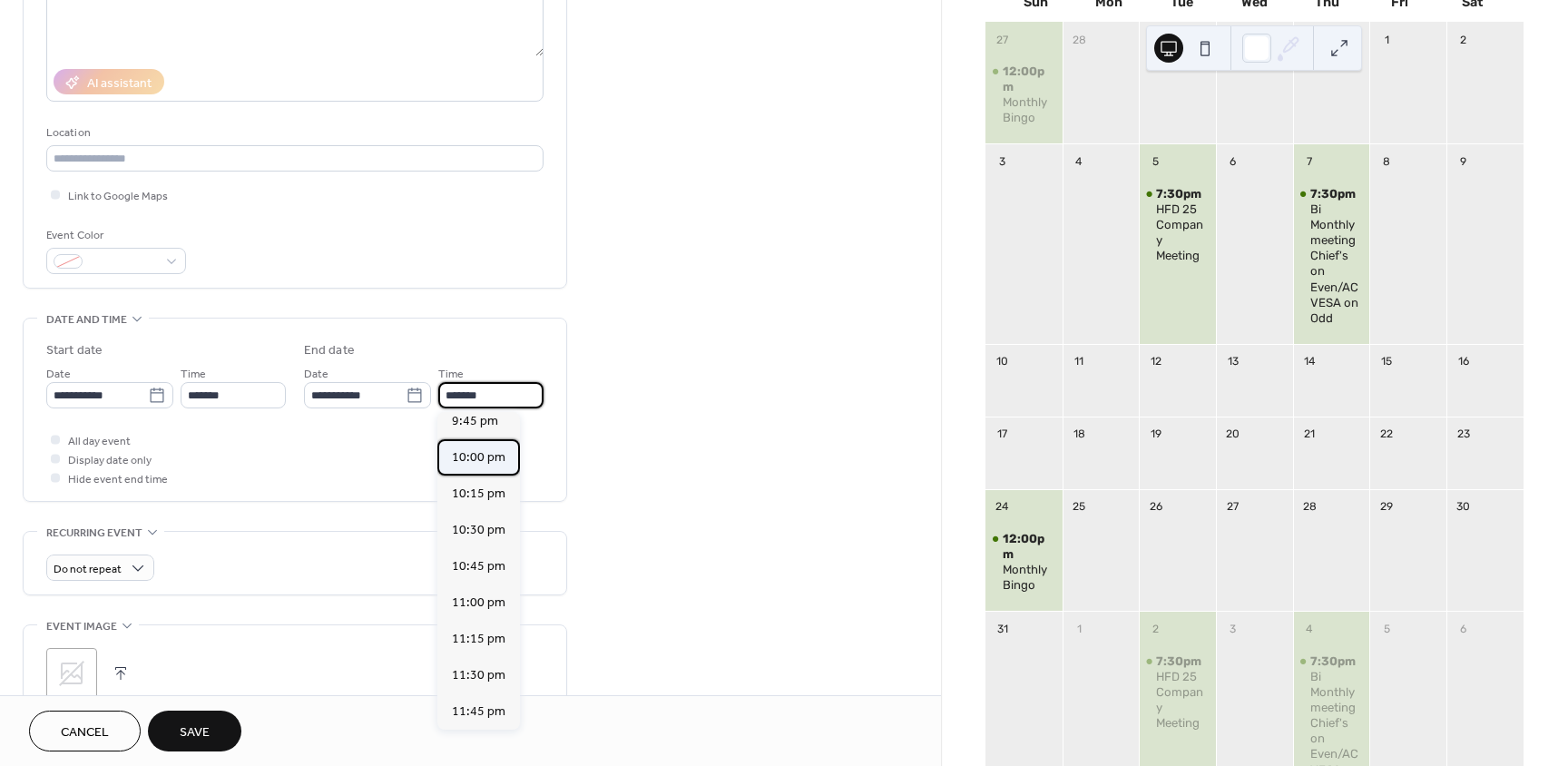 click on "10:00 pm" at bounding box center [478, 457] 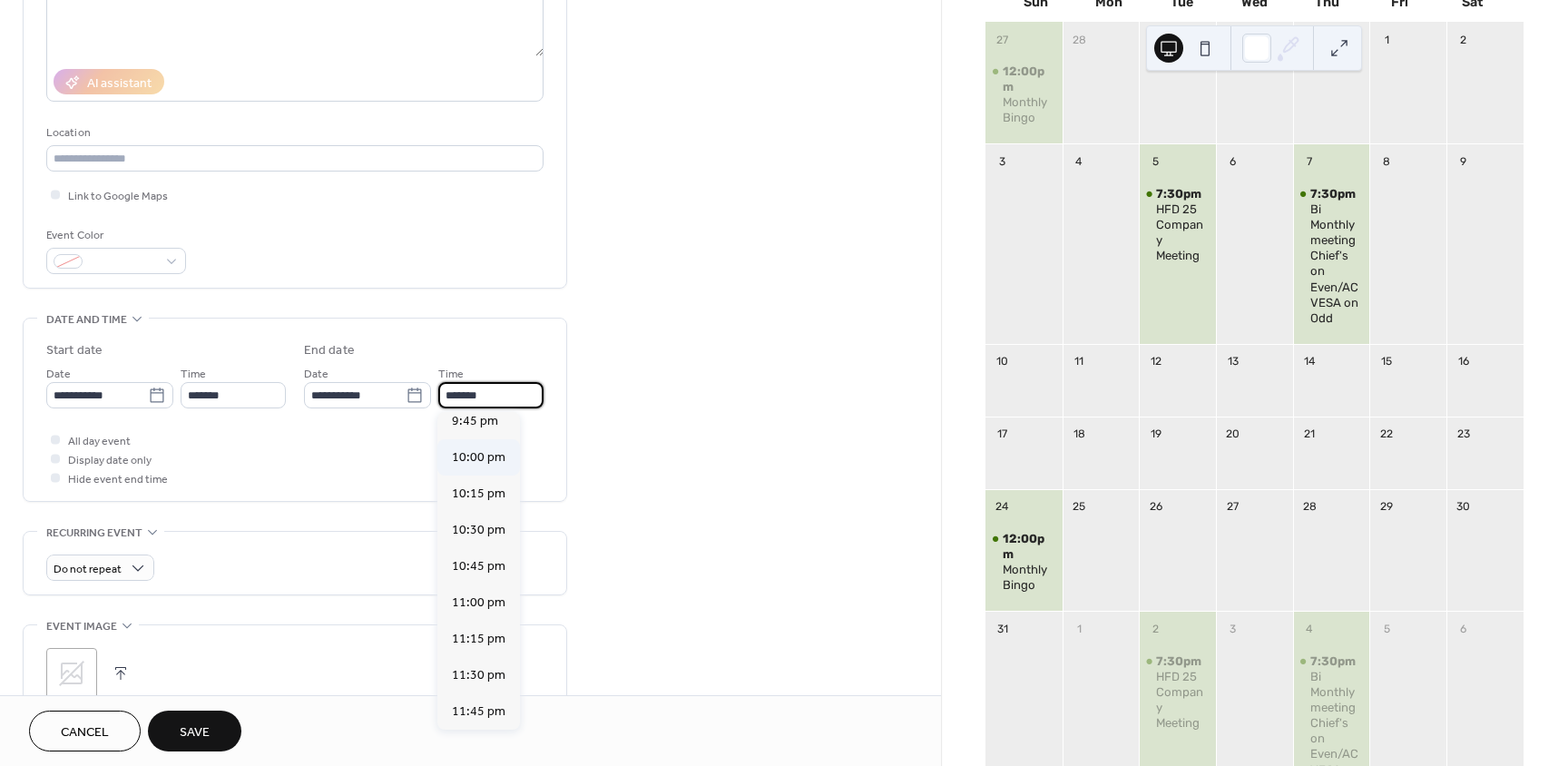 type on "********" 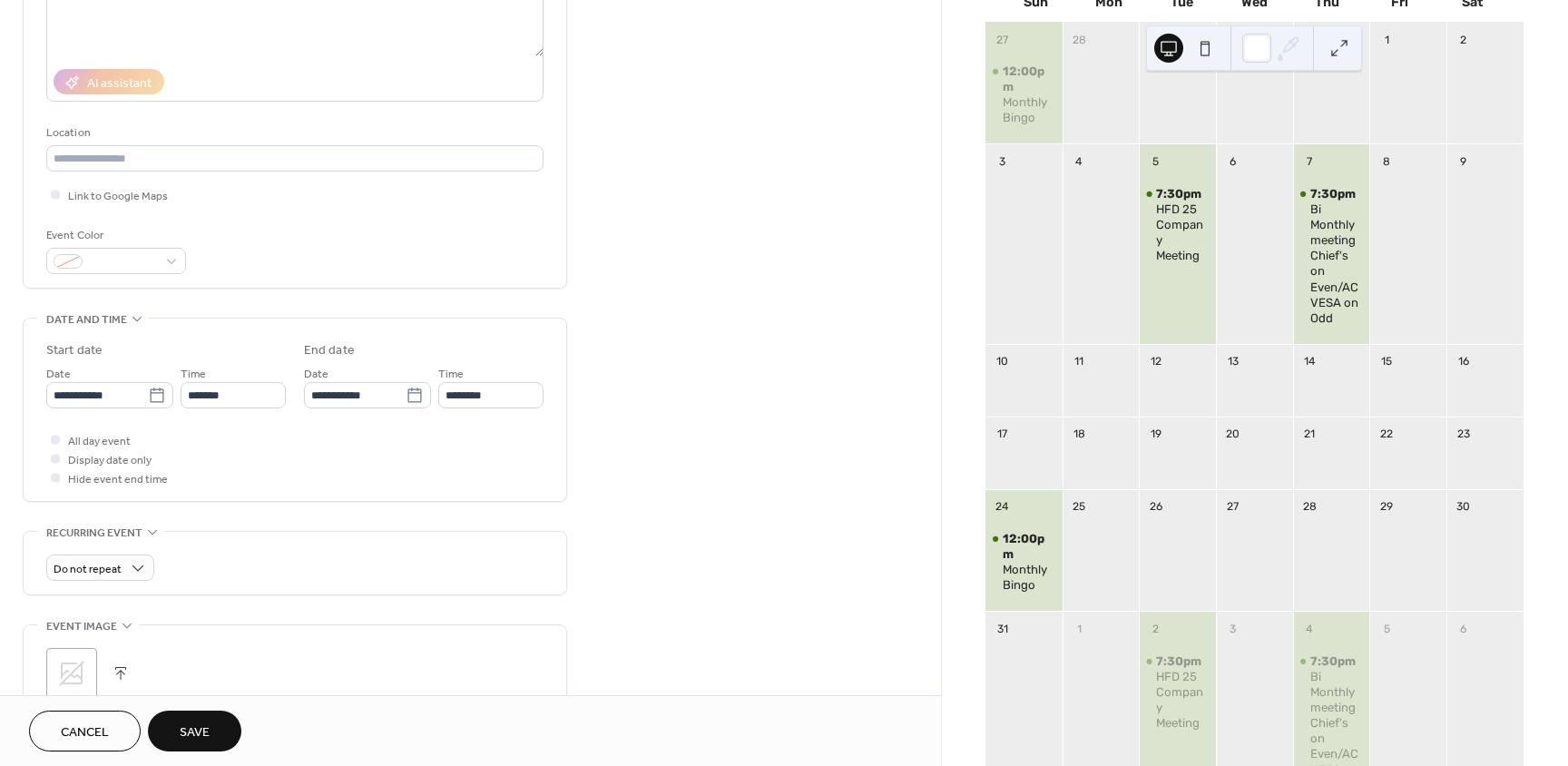 click on "Save" at bounding box center [194, 732] 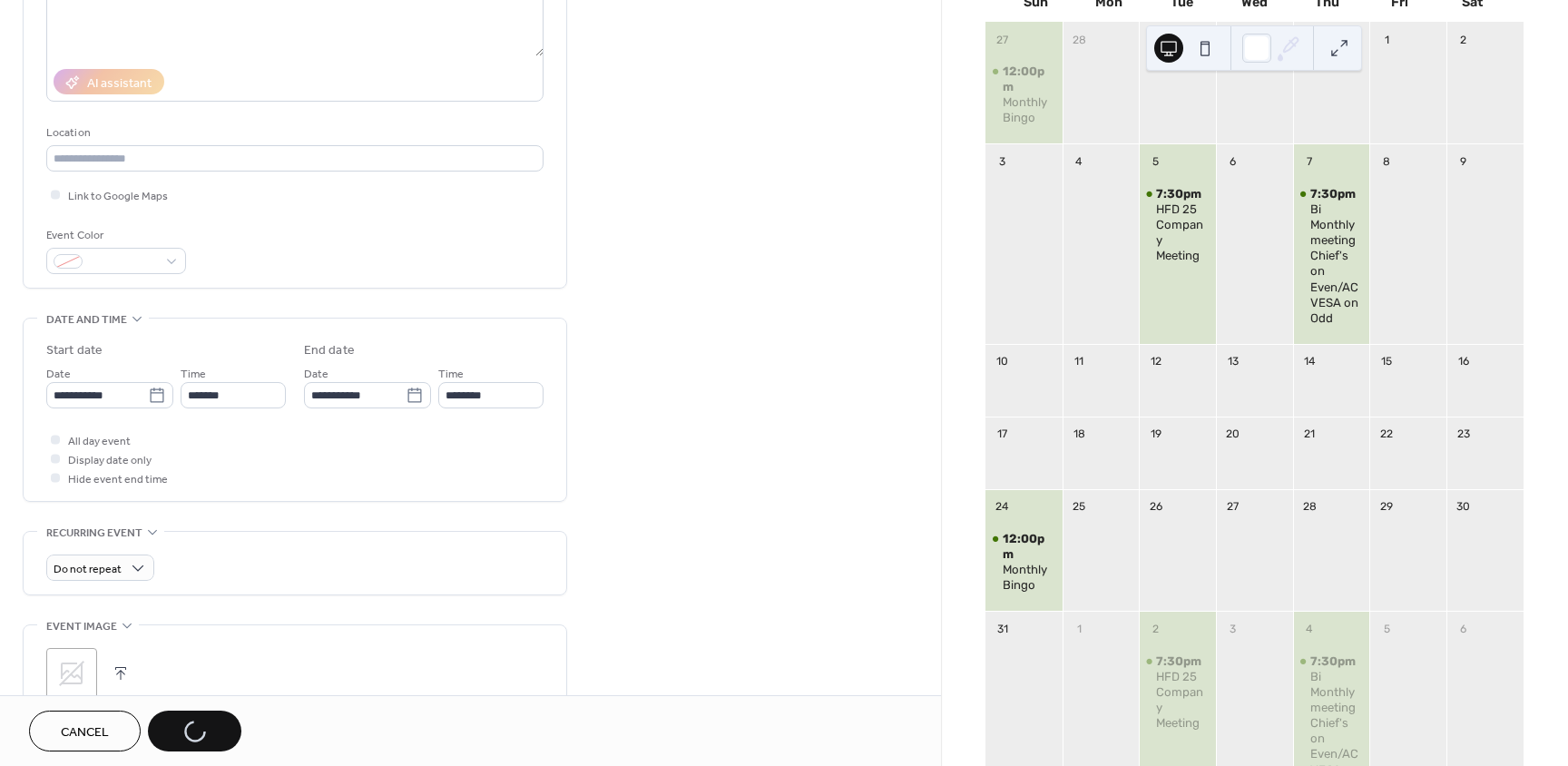 scroll, scrollTop: 0, scrollLeft: 0, axis: both 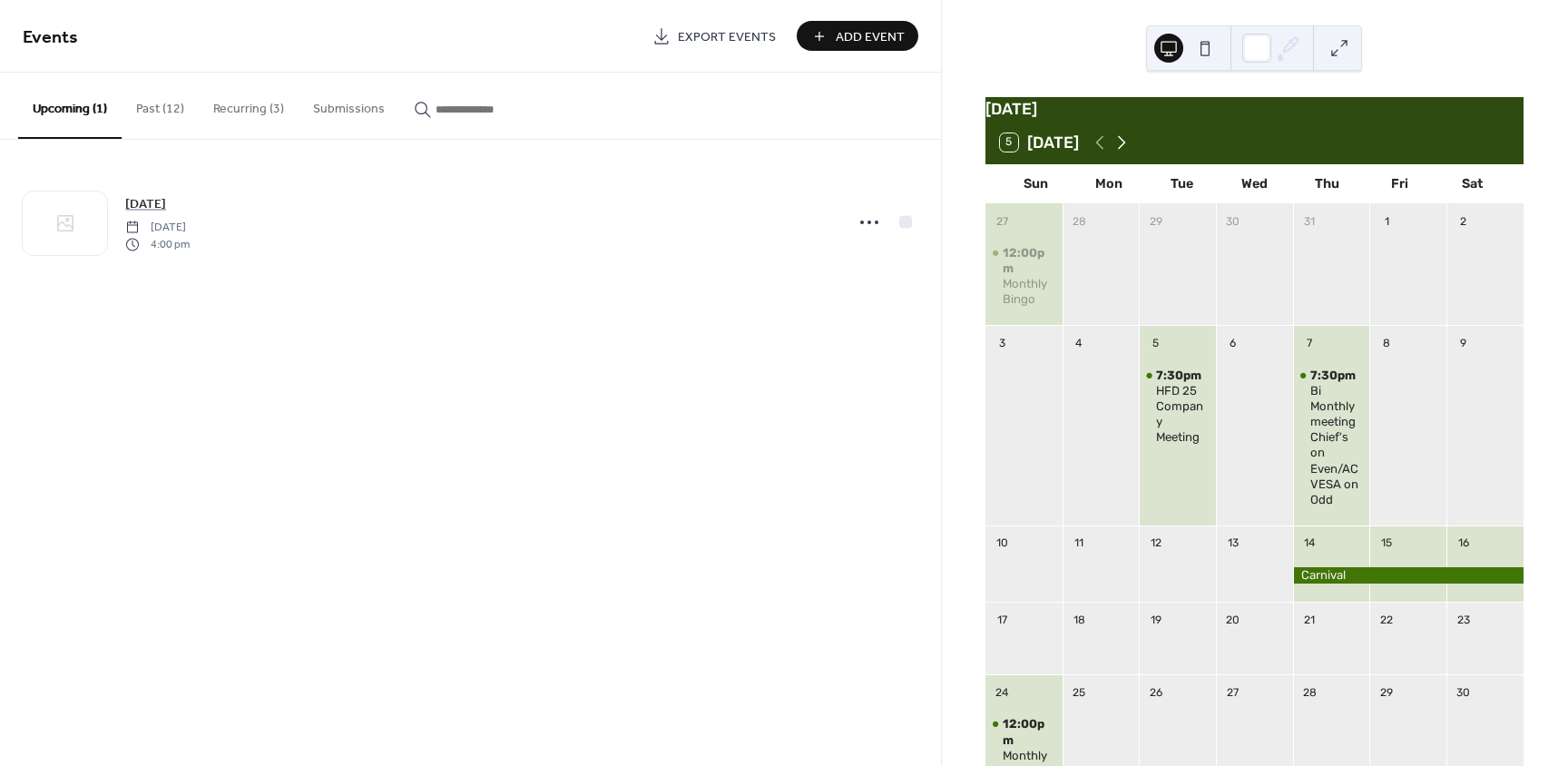 click 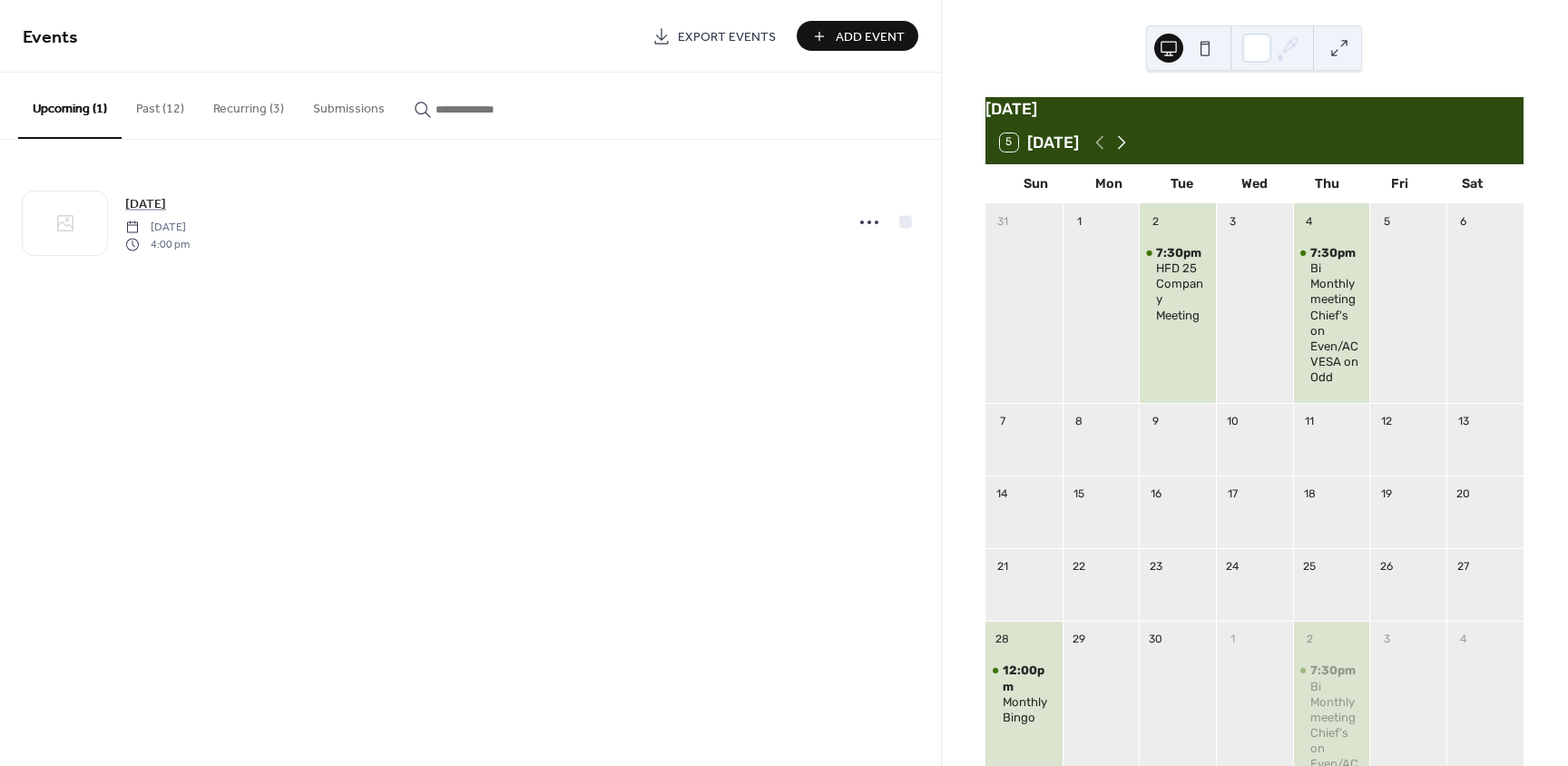 click 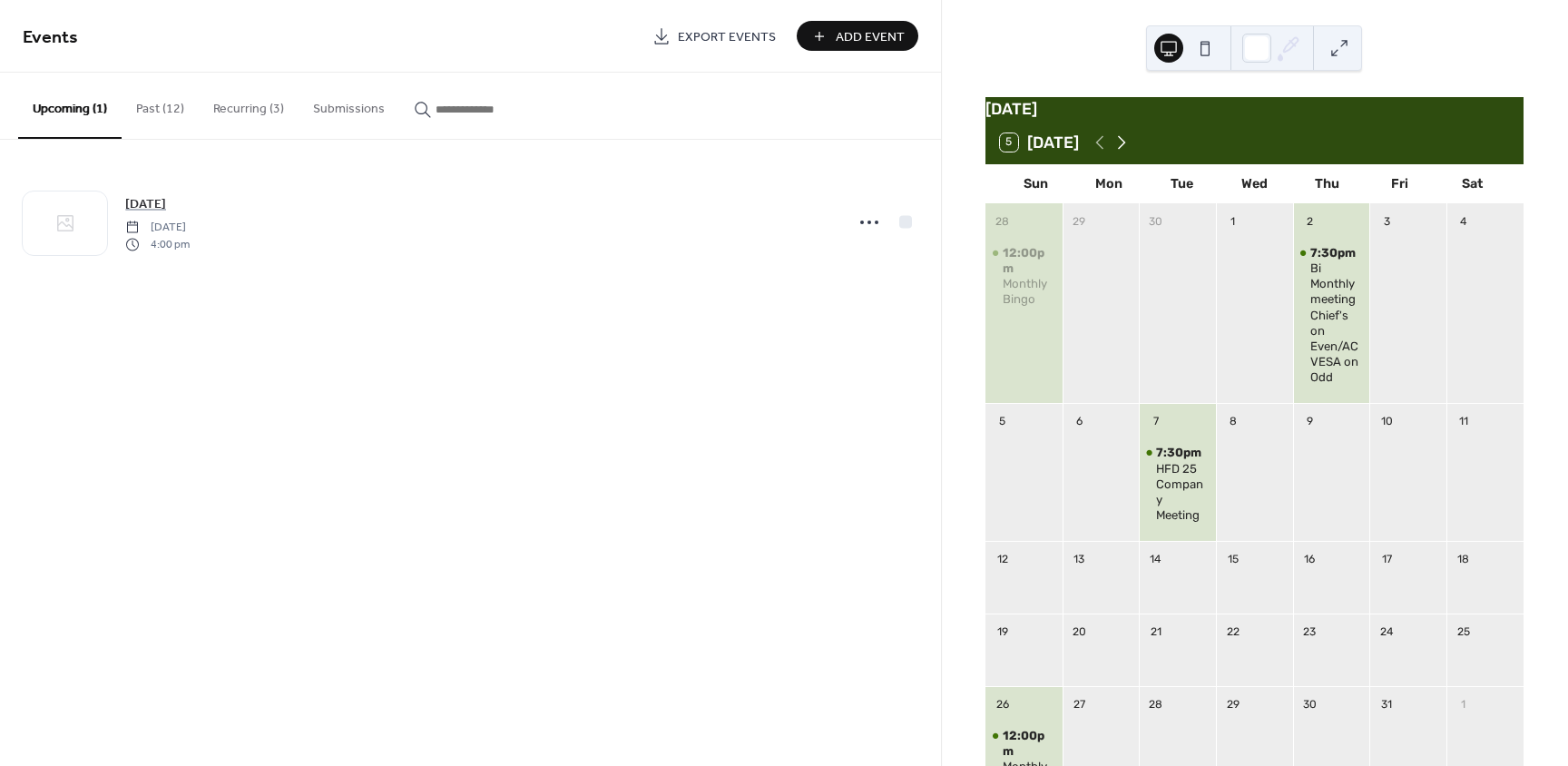 click 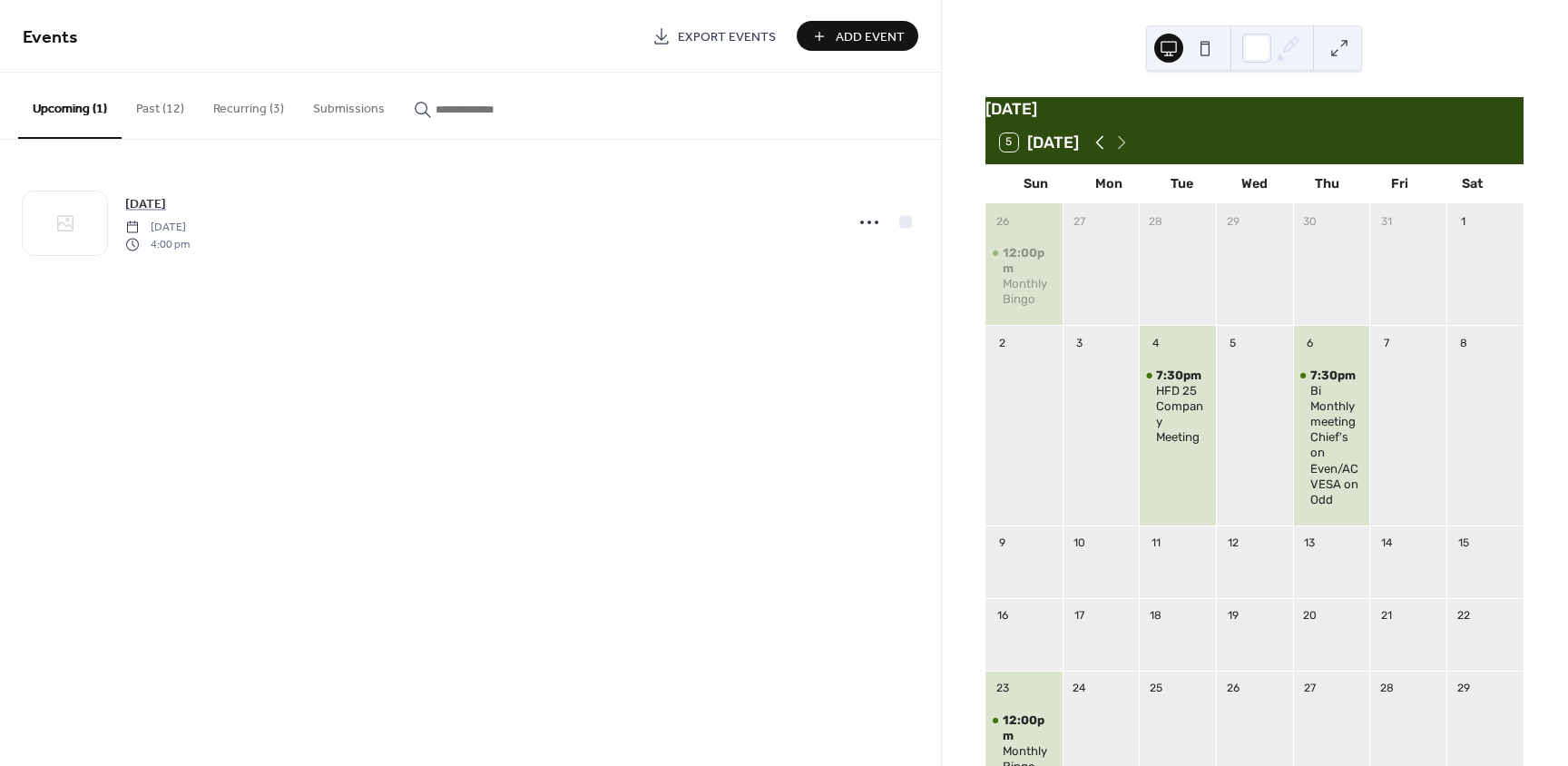 click 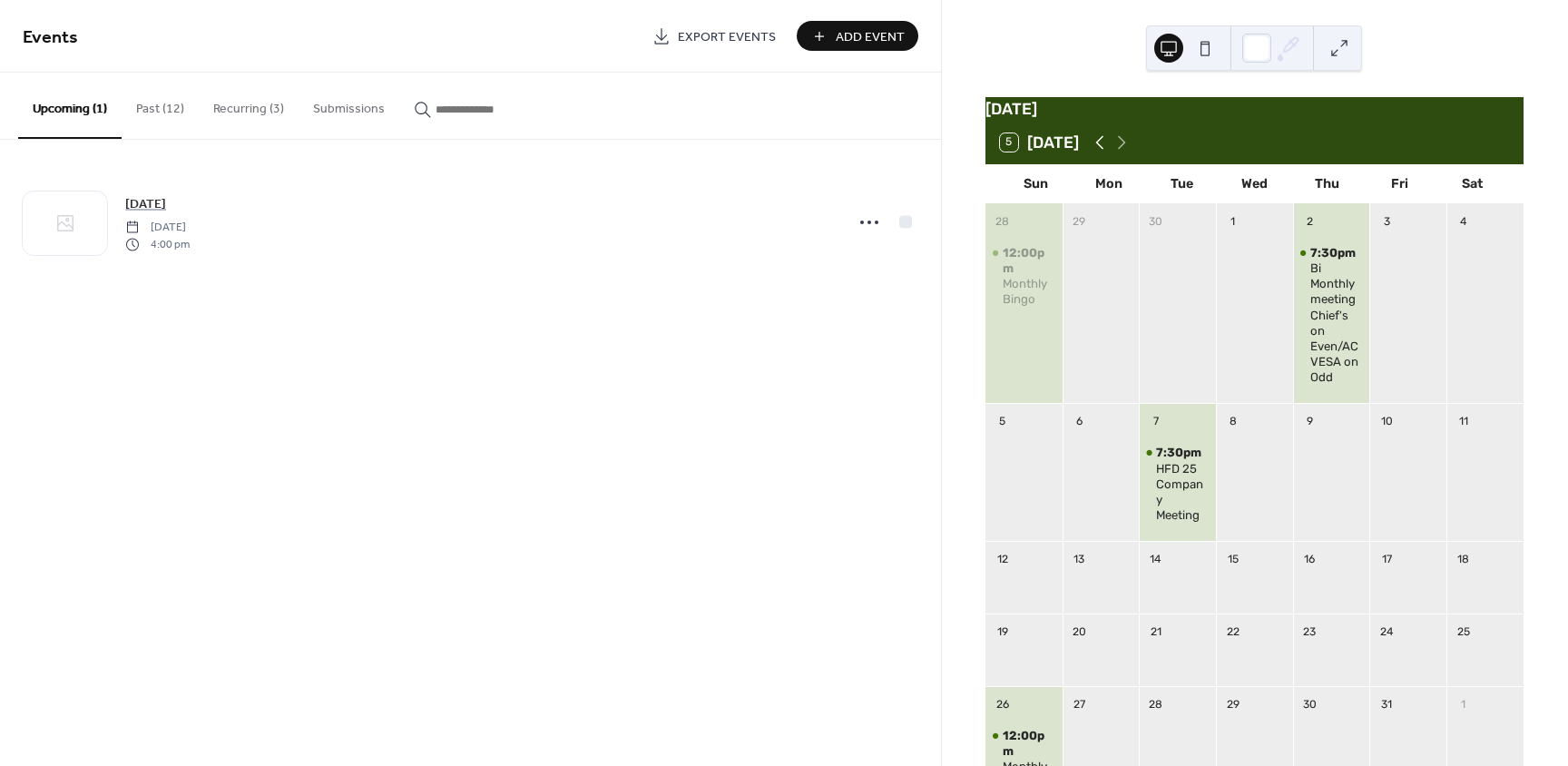 click 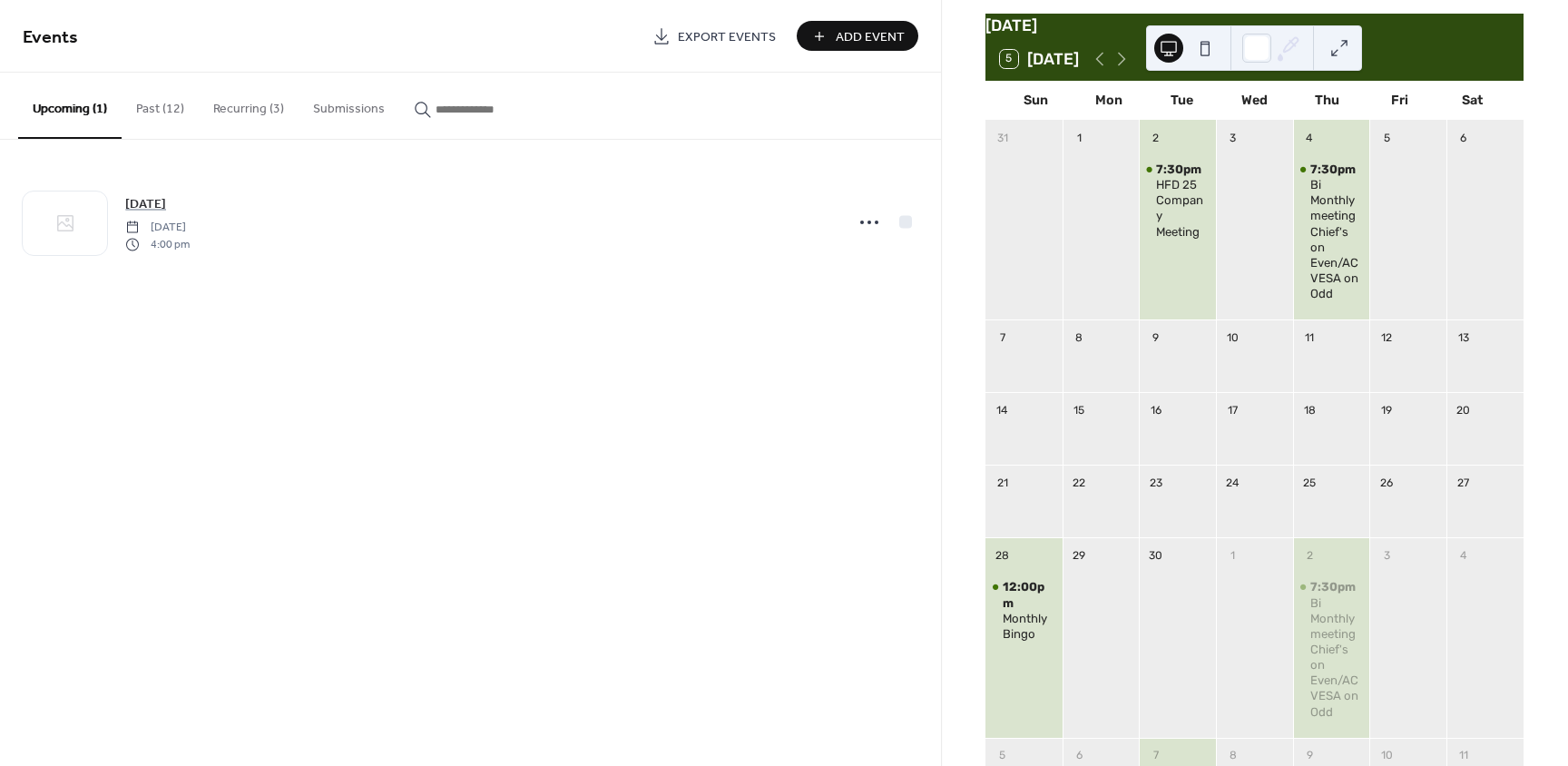 scroll, scrollTop: 91, scrollLeft: 0, axis: vertical 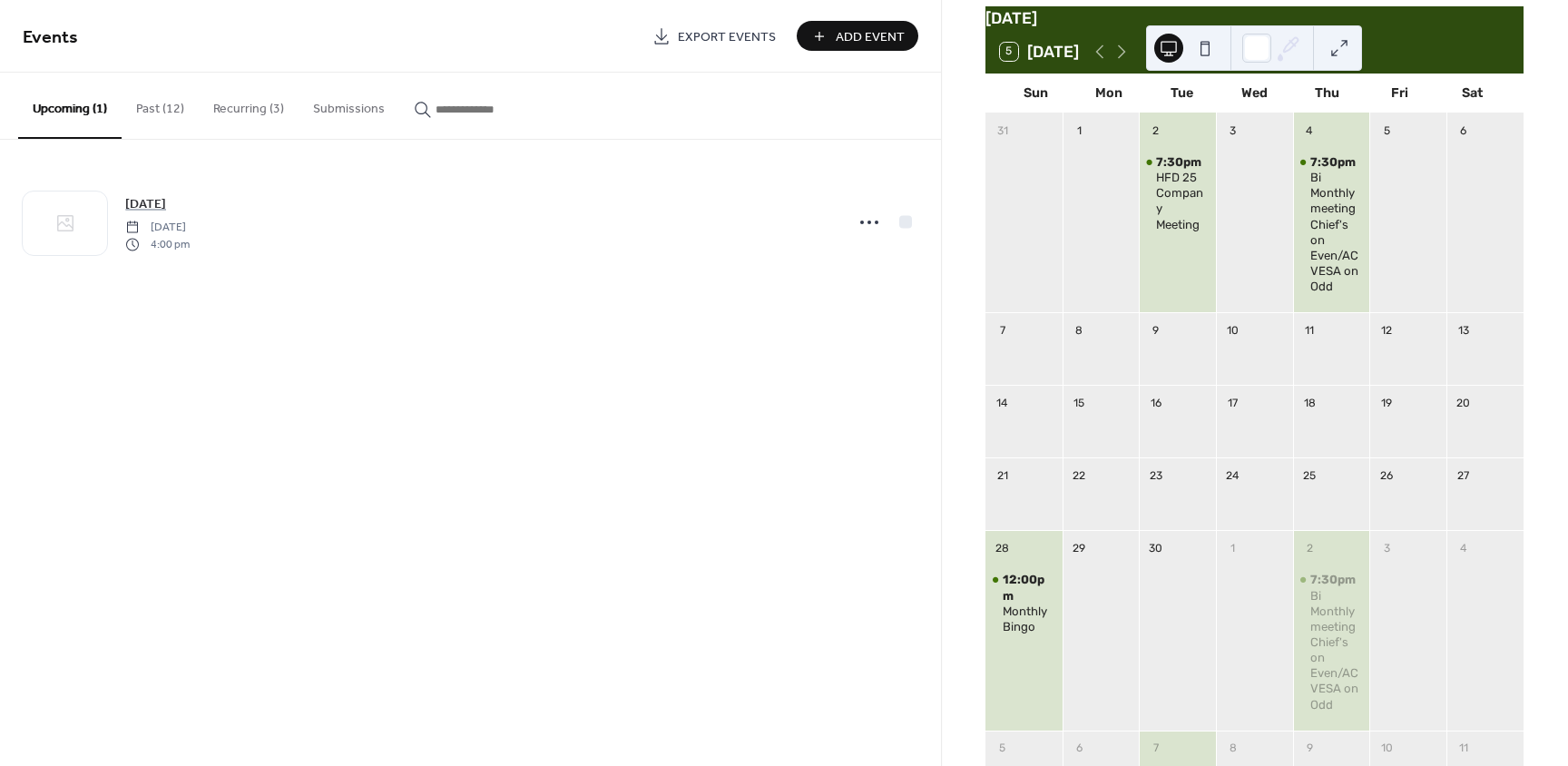 click on "Add Event" at bounding box center [870, 37] 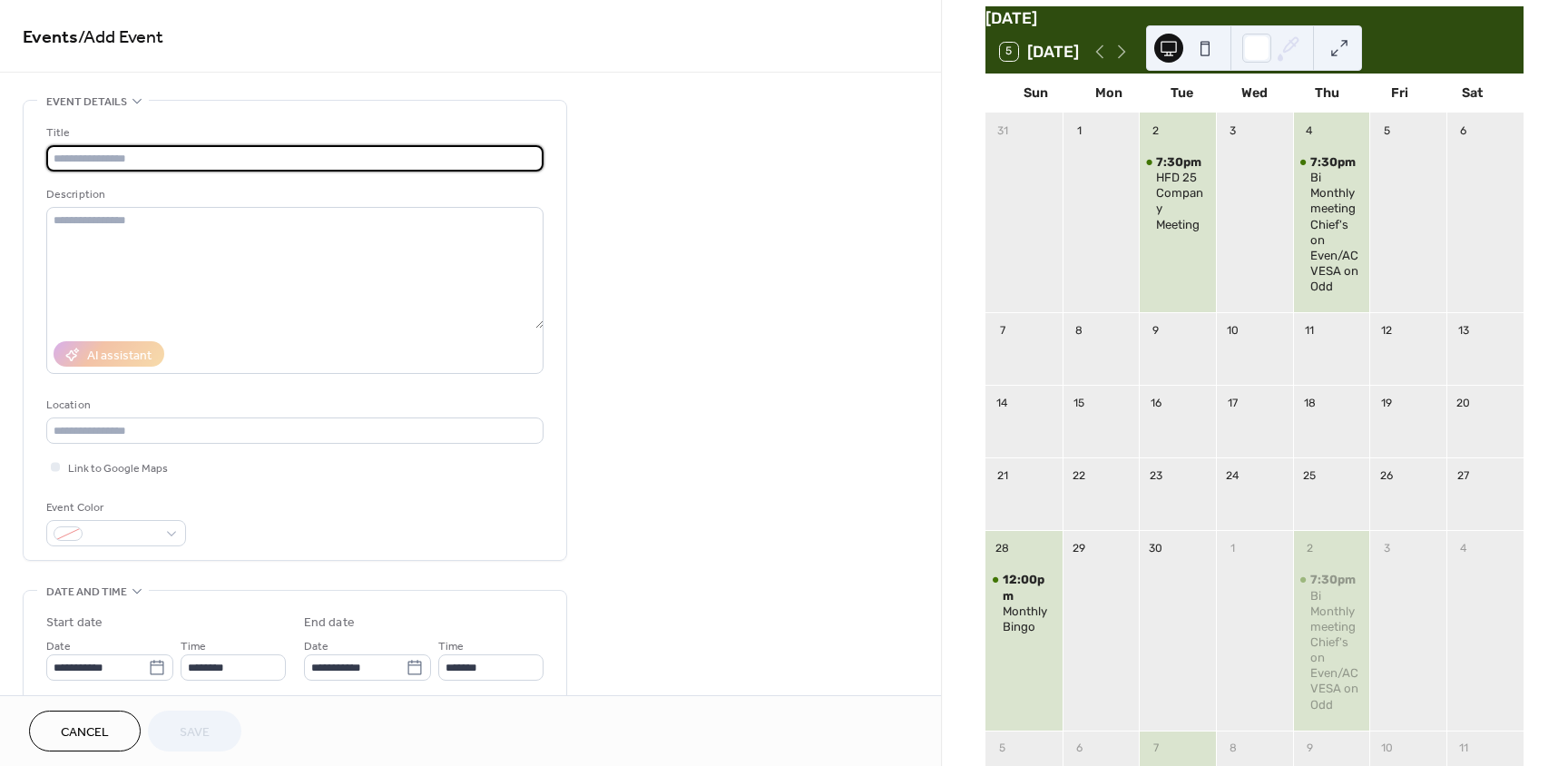 click at bounding box center (295, 158) 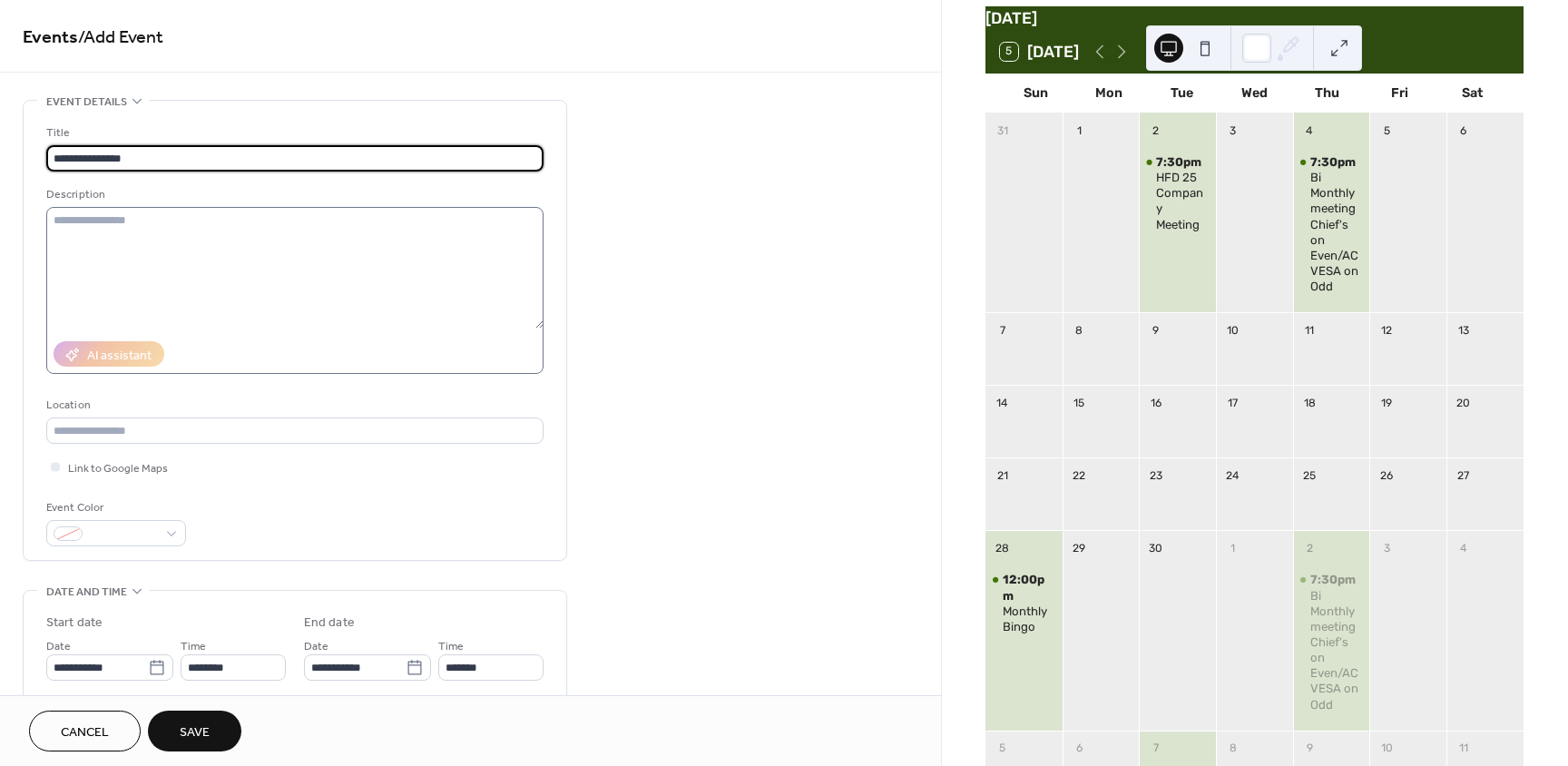 type on "**********" 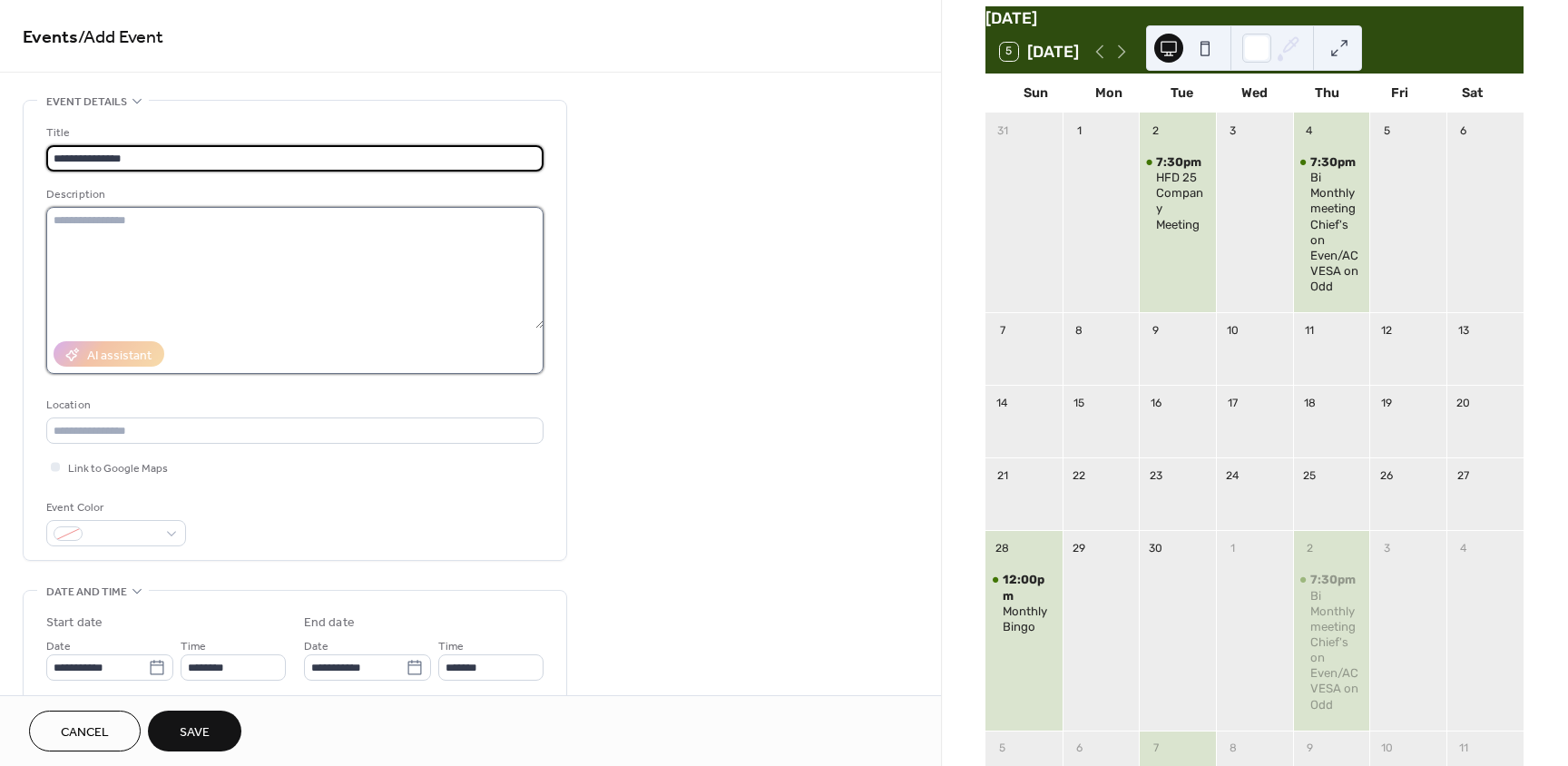 click at bounding box center [295, 268] 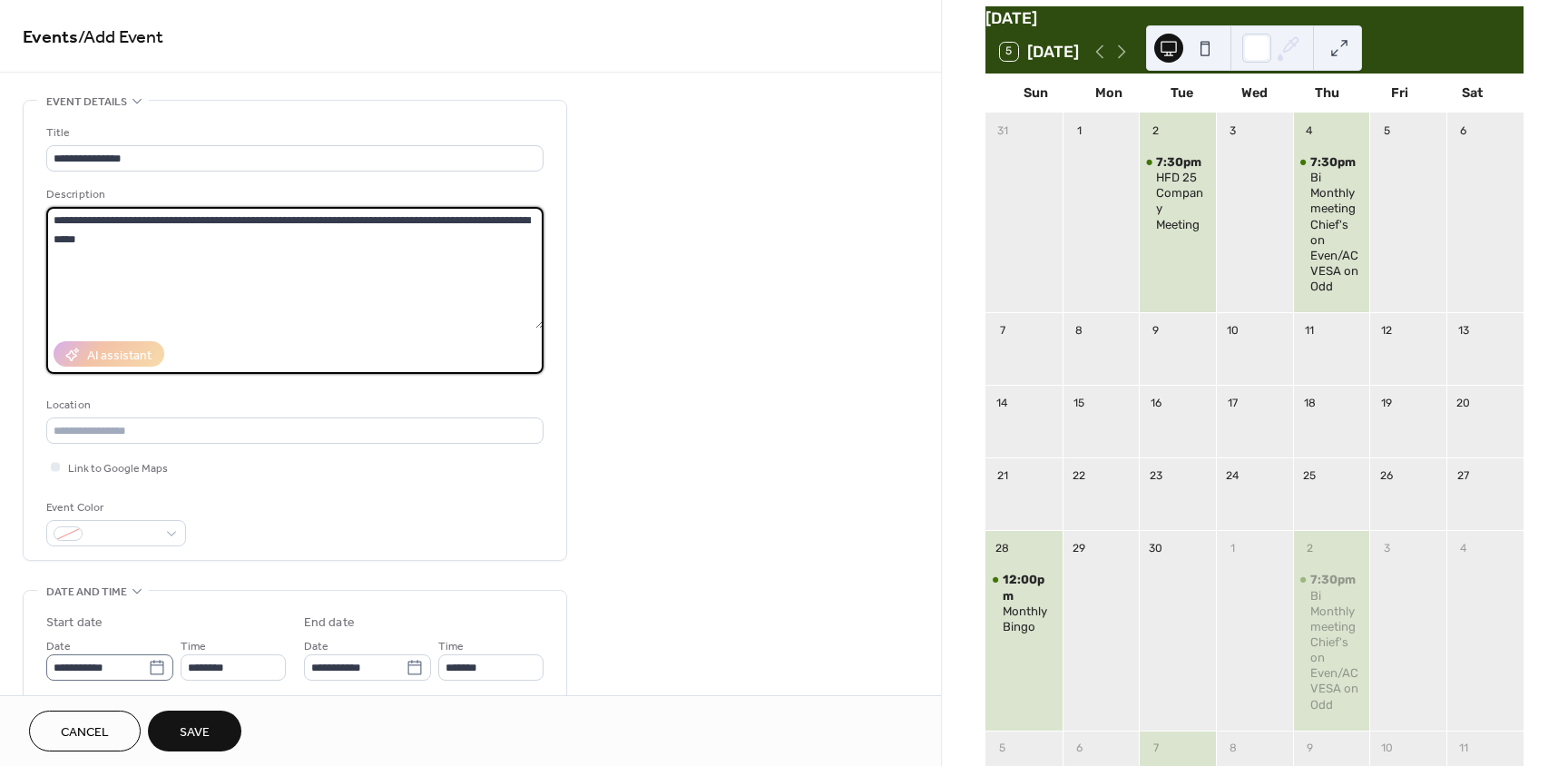 type on "**********" 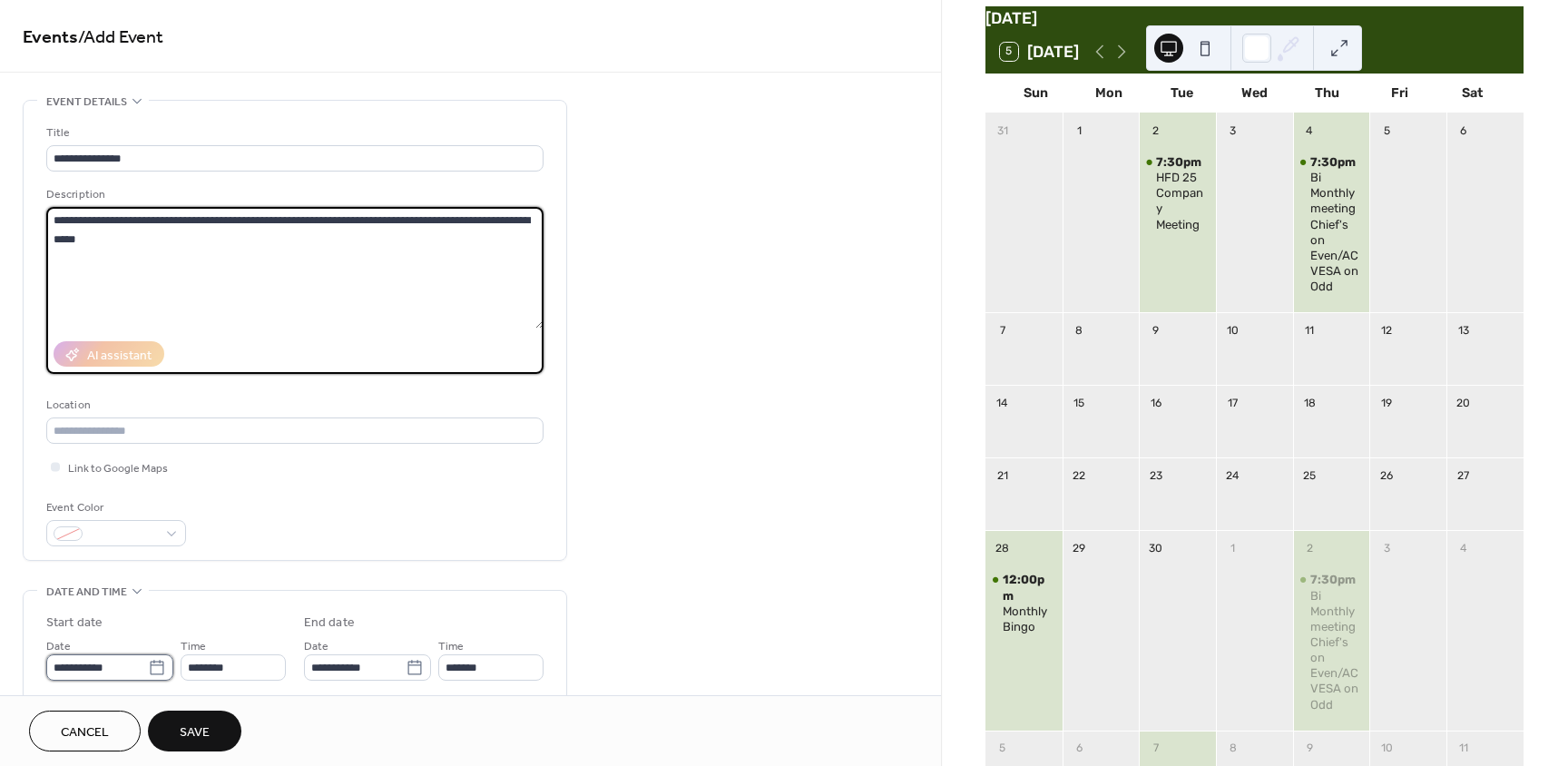 click on "**********" at bounding box center [97, 667] 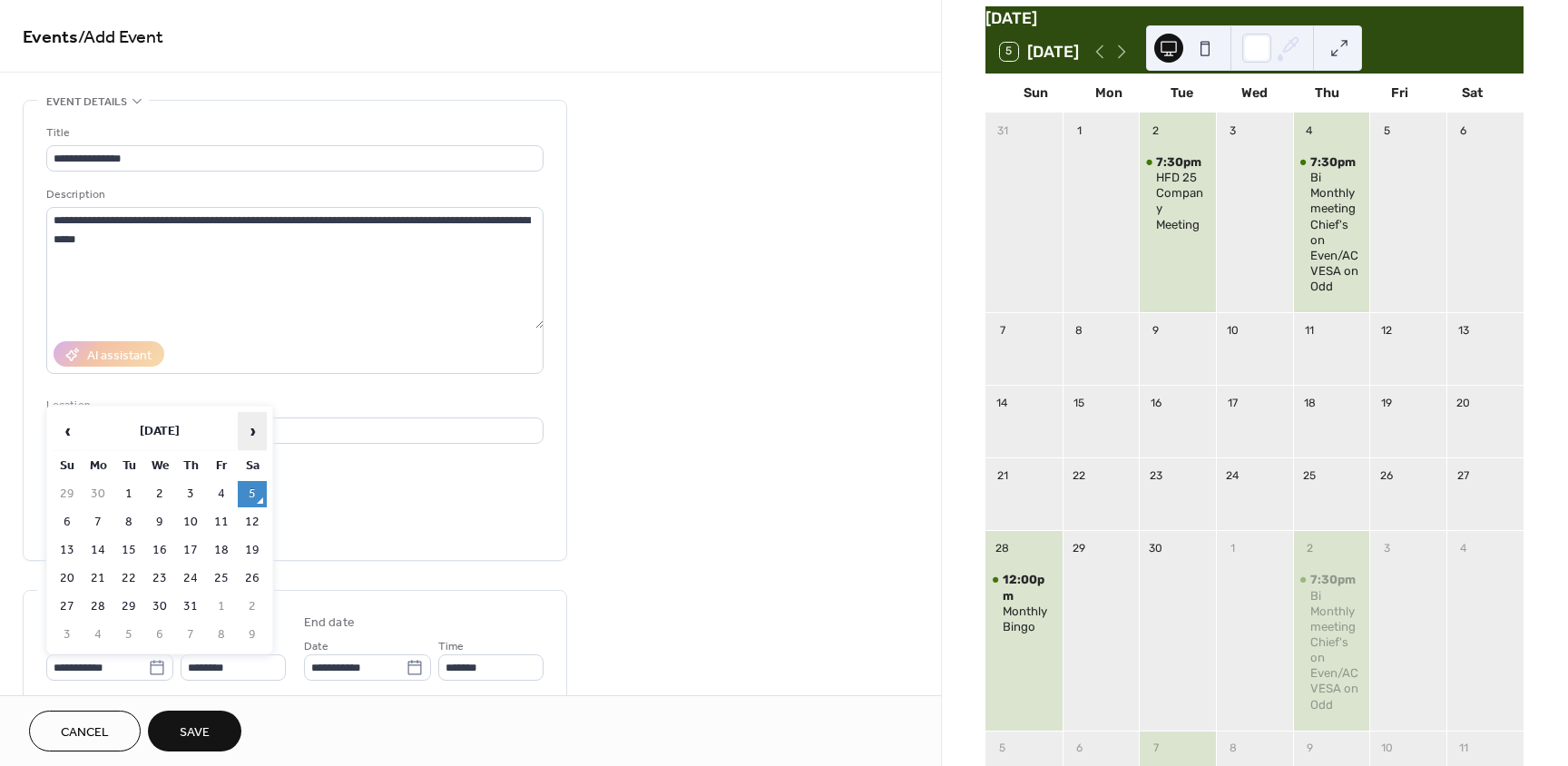 click on "›" at bounding box center [252, 431] 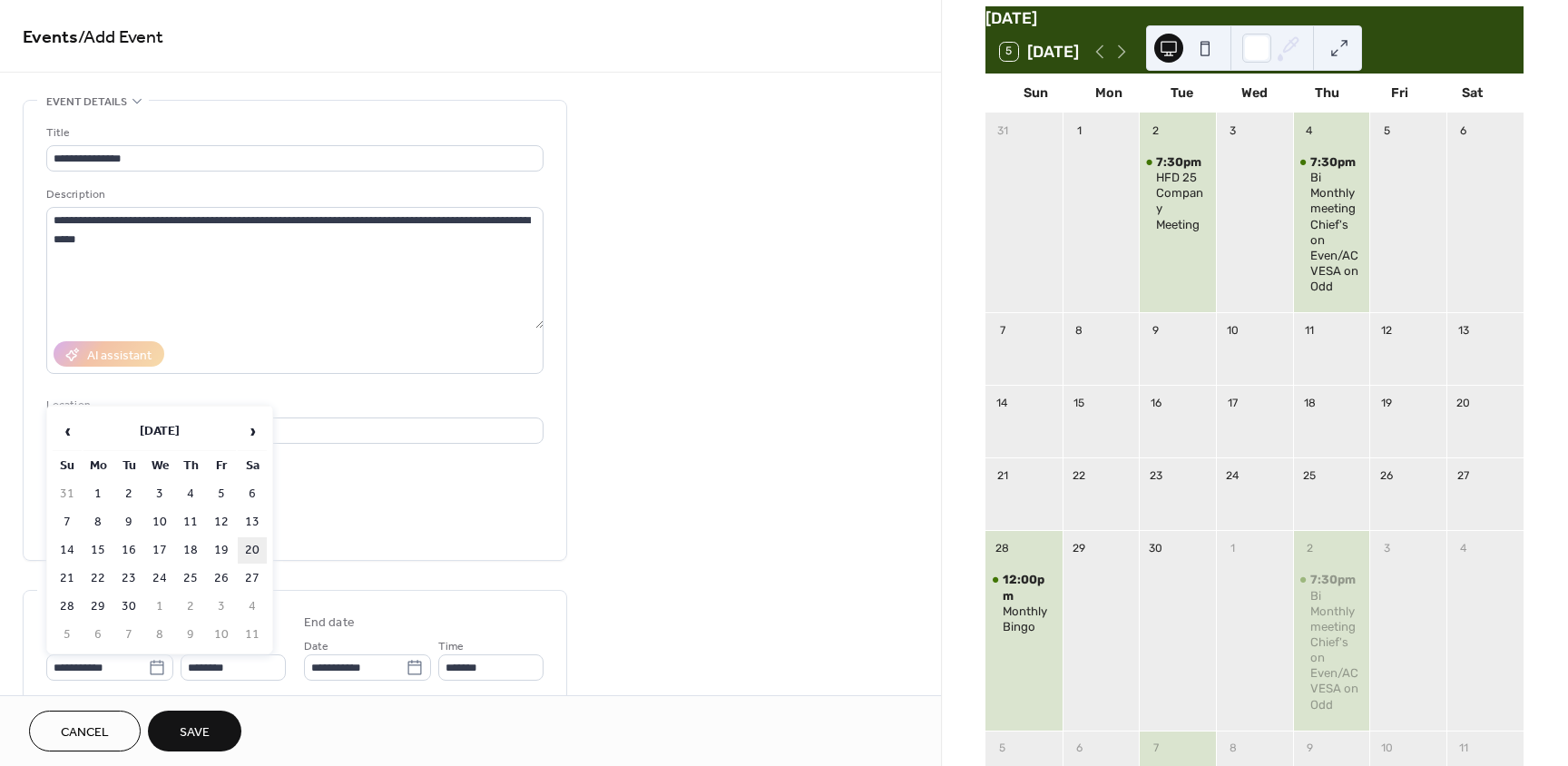click on "20" at bounding box center [252, 550] 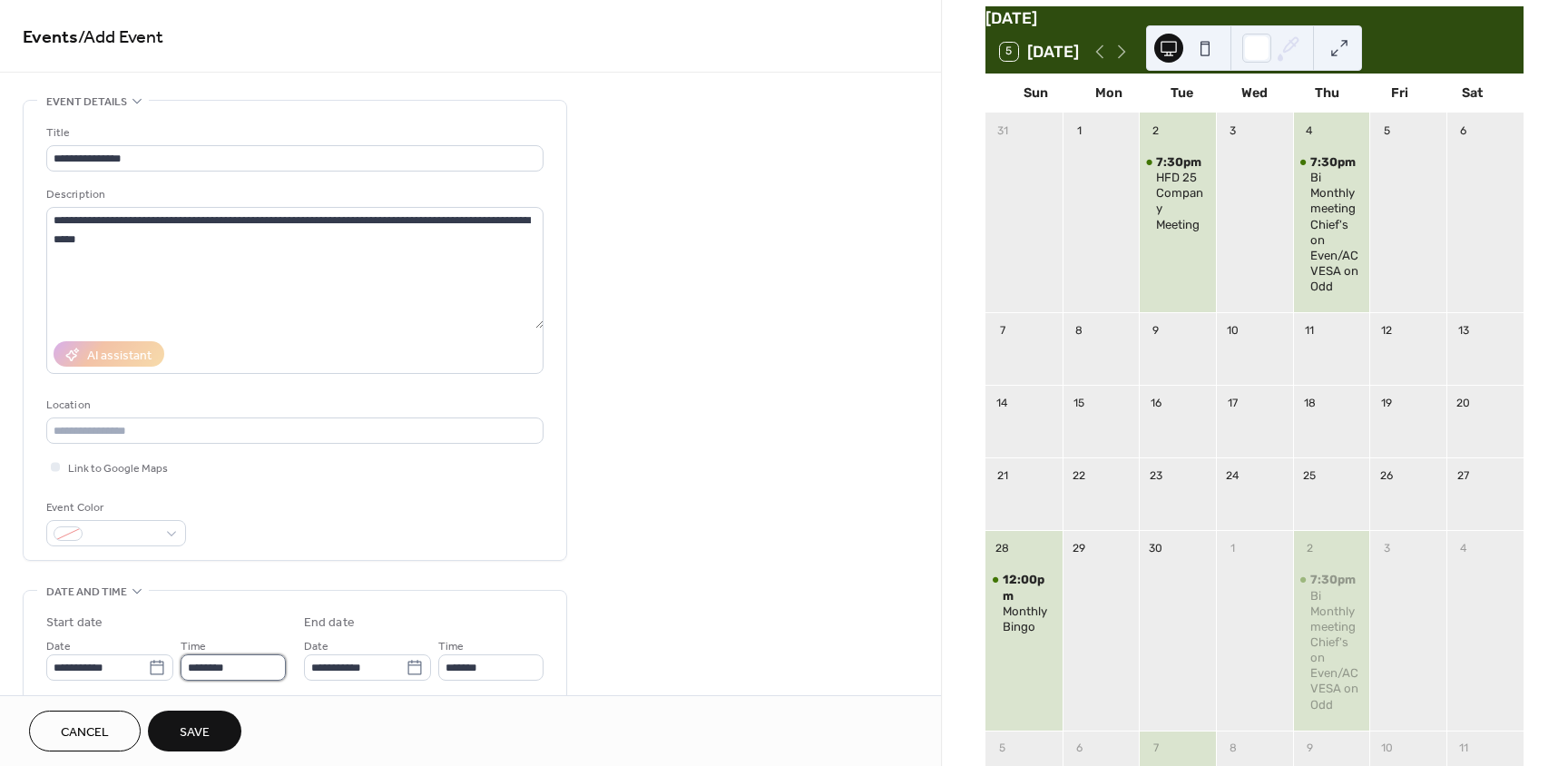 click on "********" at bounding box center (233, 667) 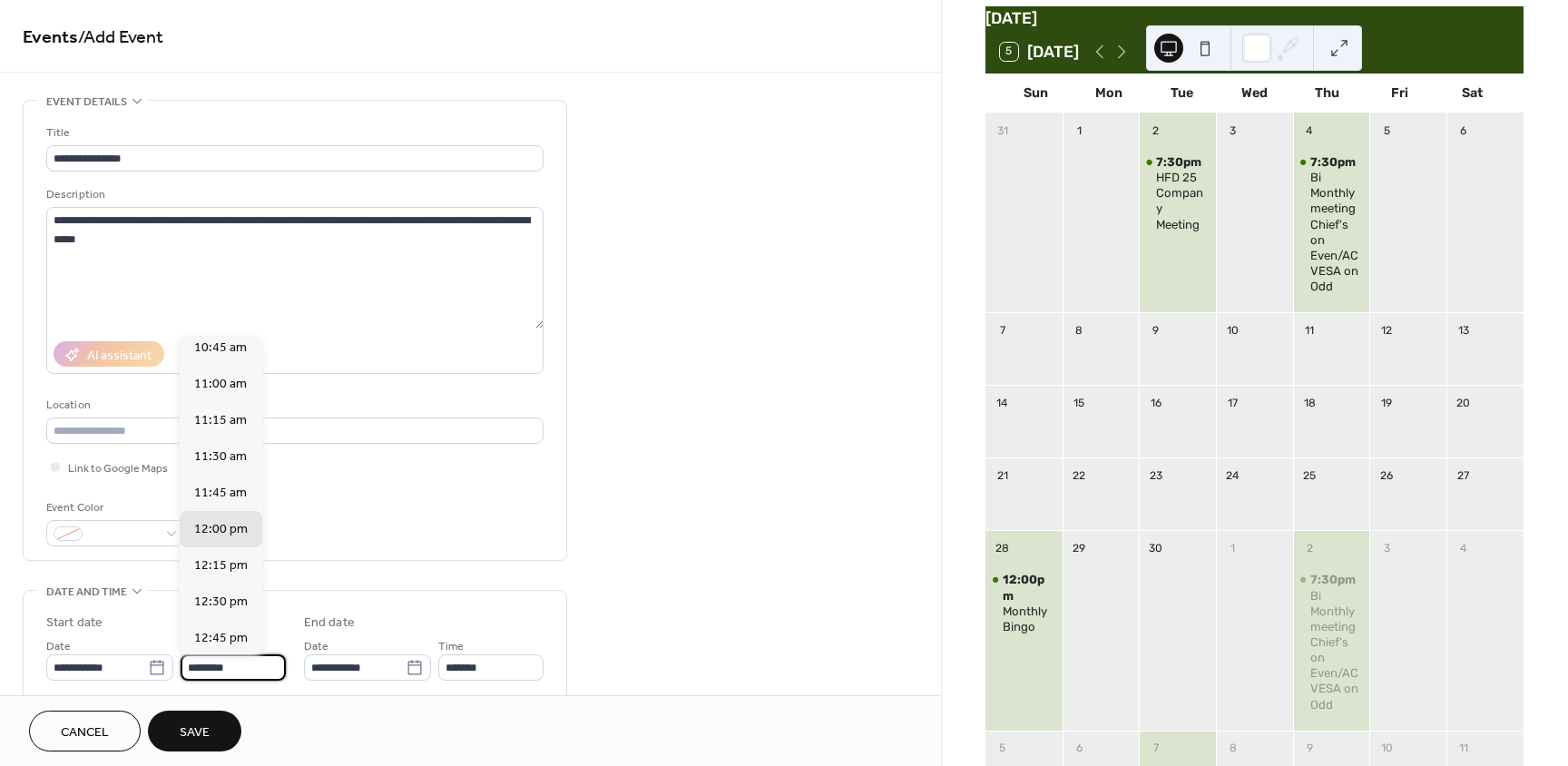 scroll, scrollTop: 1514, scrollLeft: 0, axis: vertical 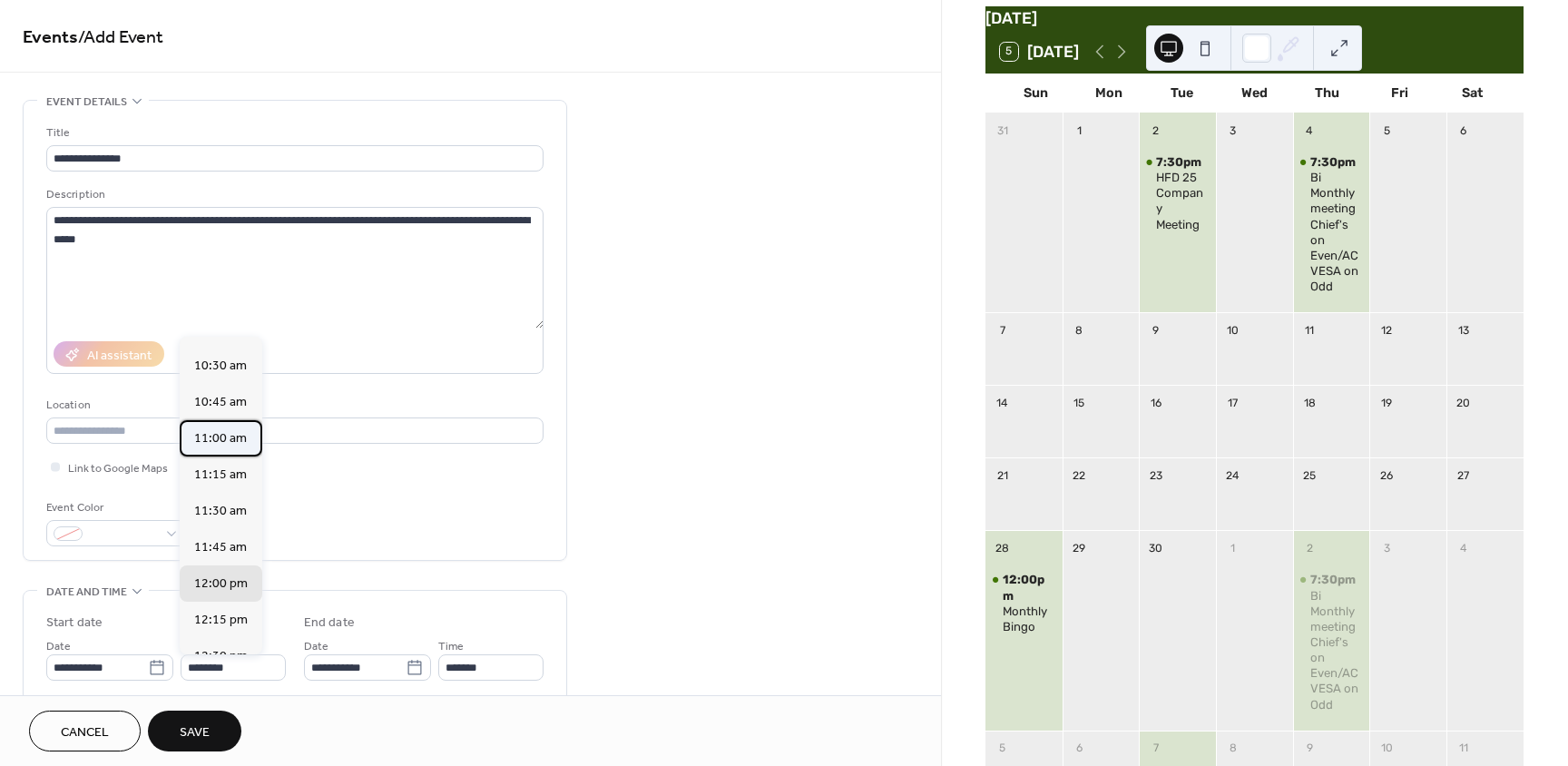 click on "11:00 am" at bounding box center [220, 438] 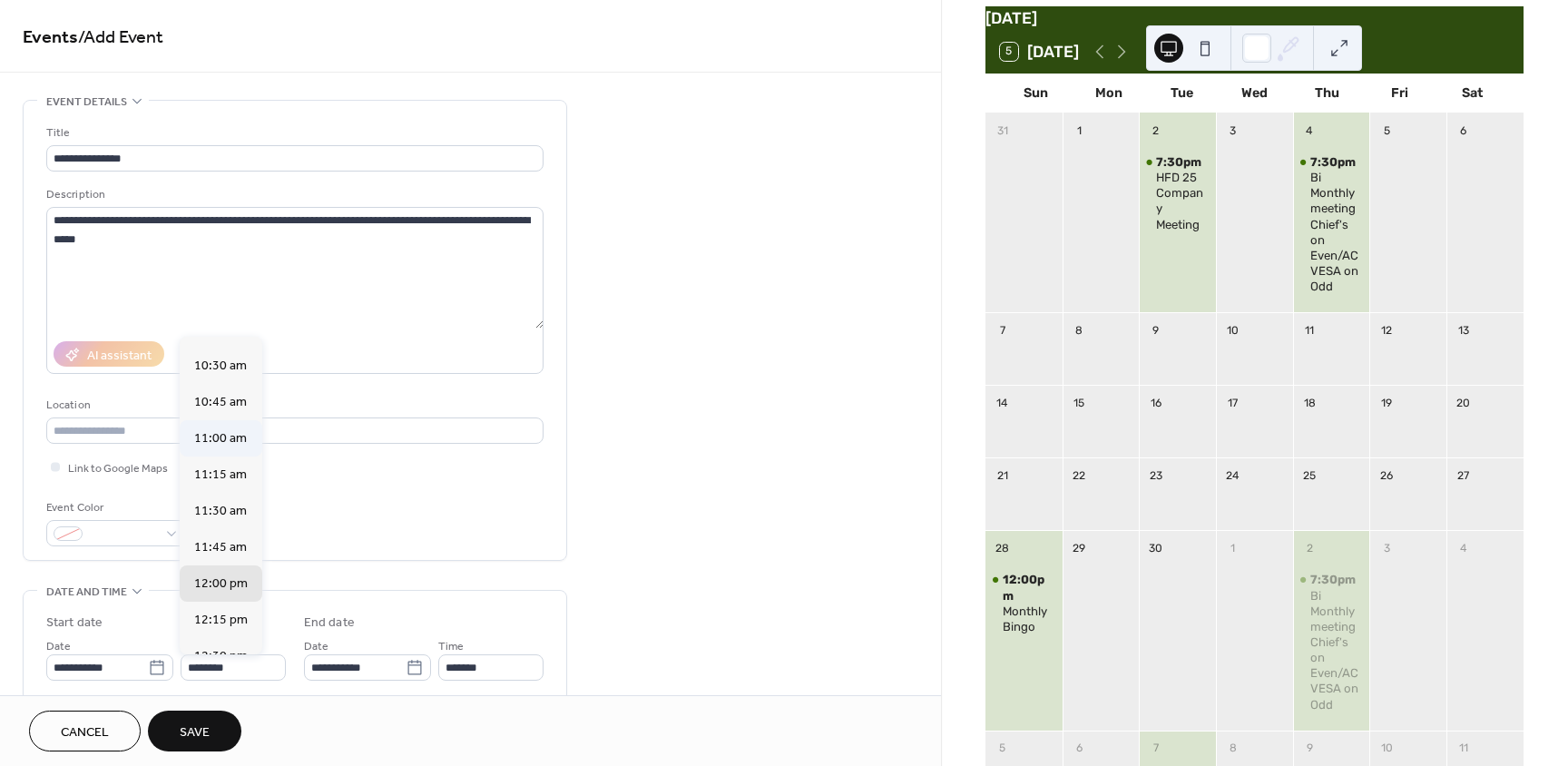 type on "********" 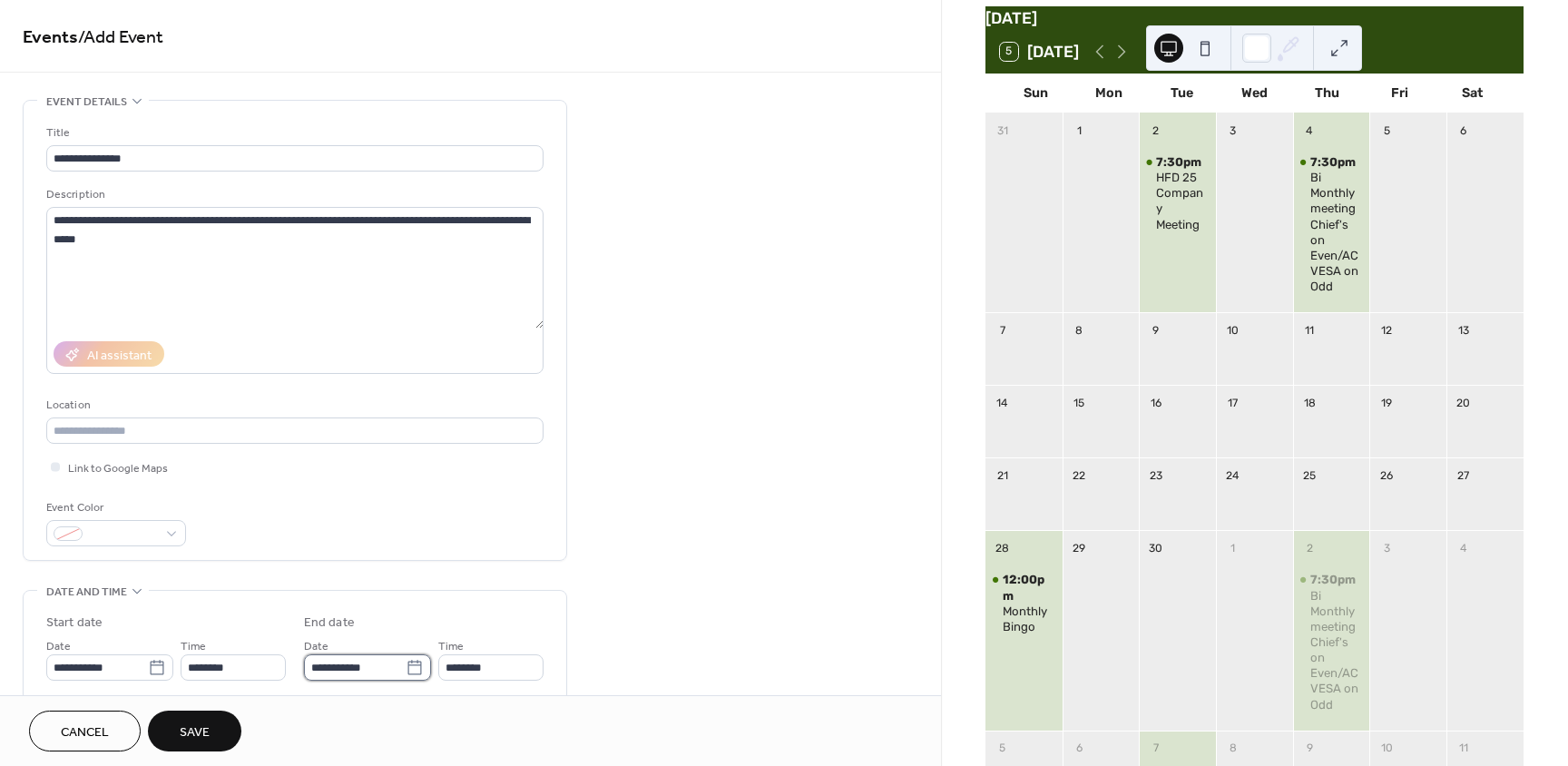 click on "**********" at bounding box center [355, 667] 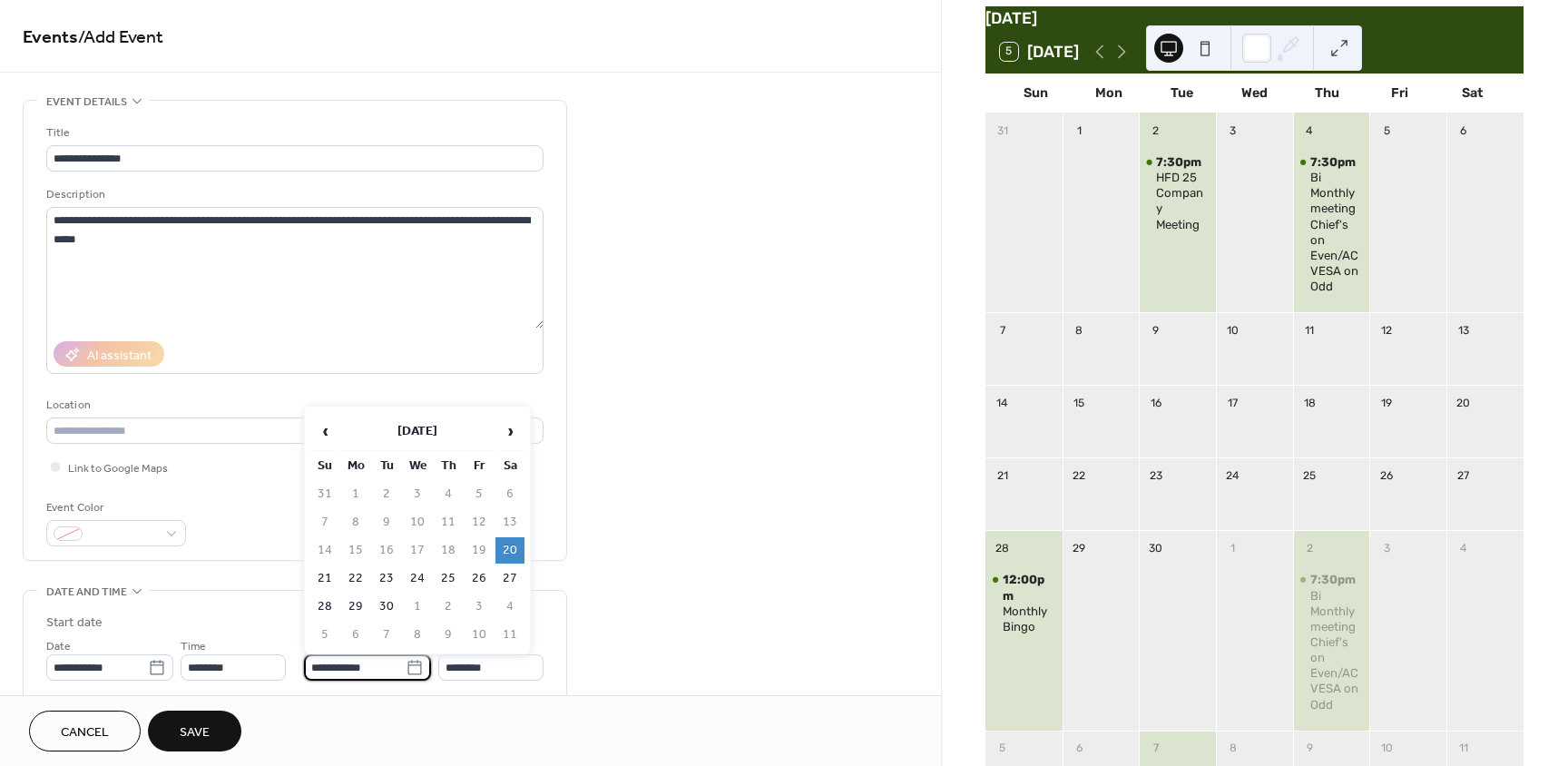 click on "20" at bounding box center (510, 550) 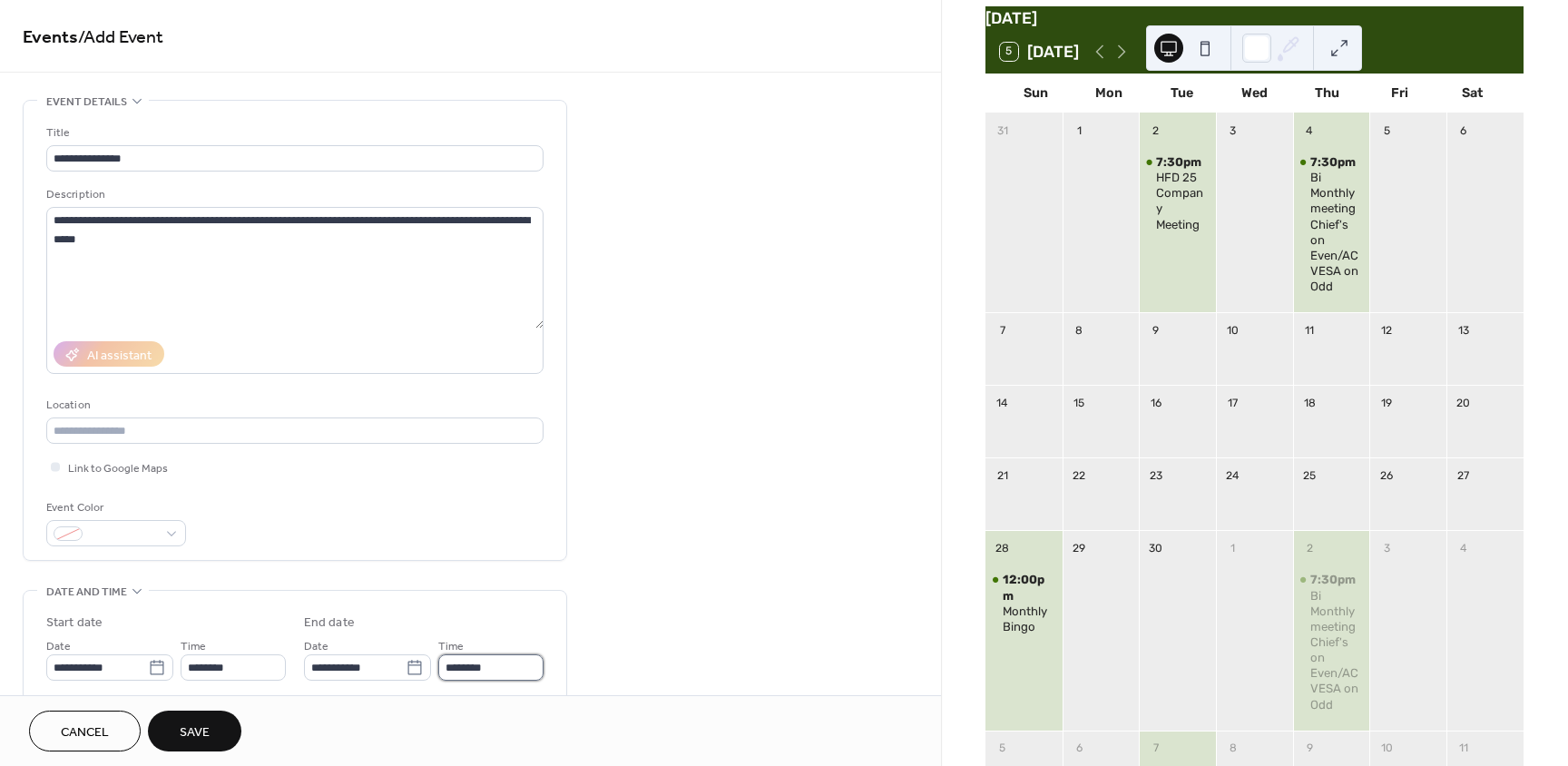 click on "********" at bounding box center [491, 667] 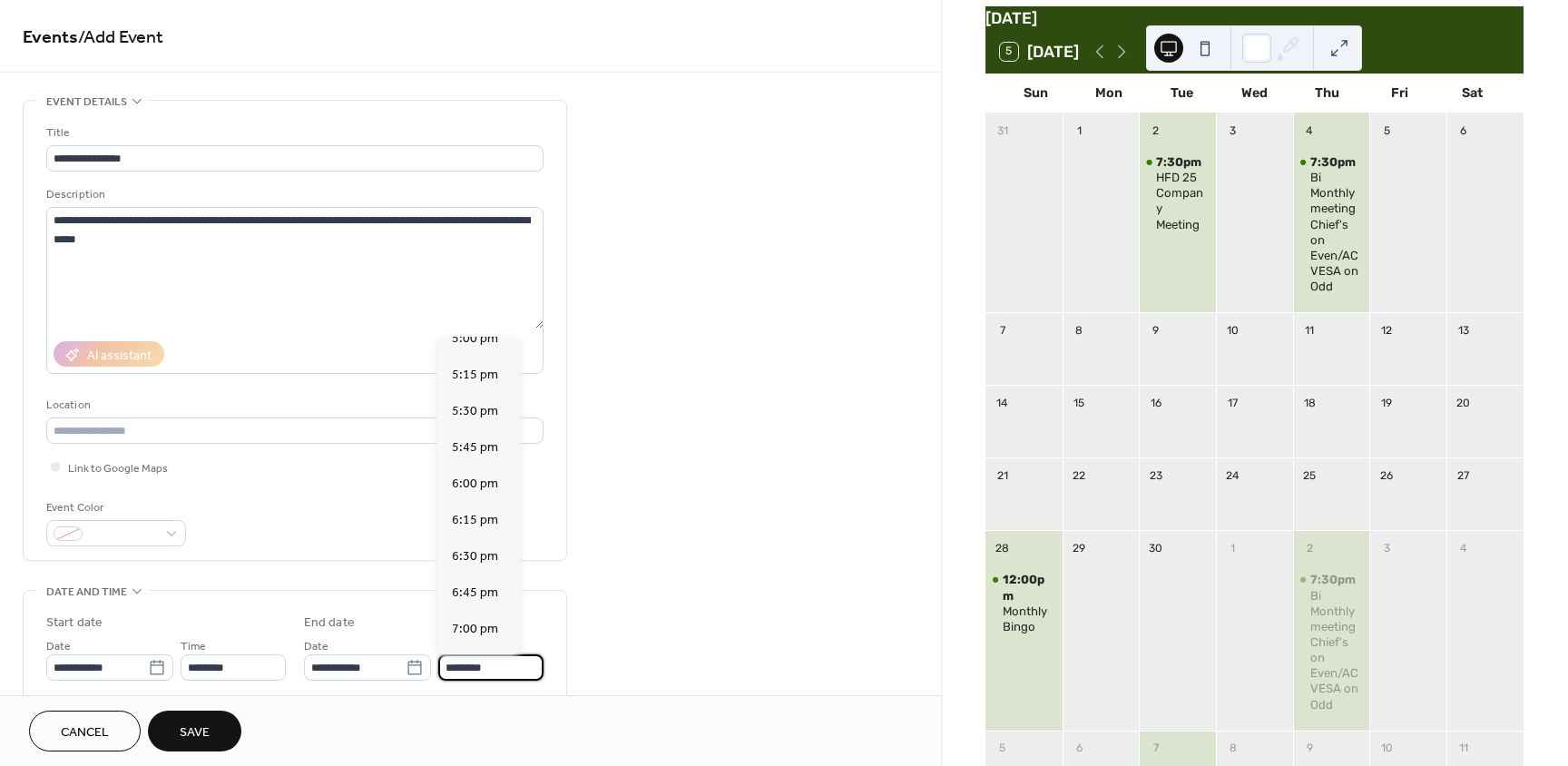scroll, scrollTop: 908, scrollLeft: 0, axis: vertical 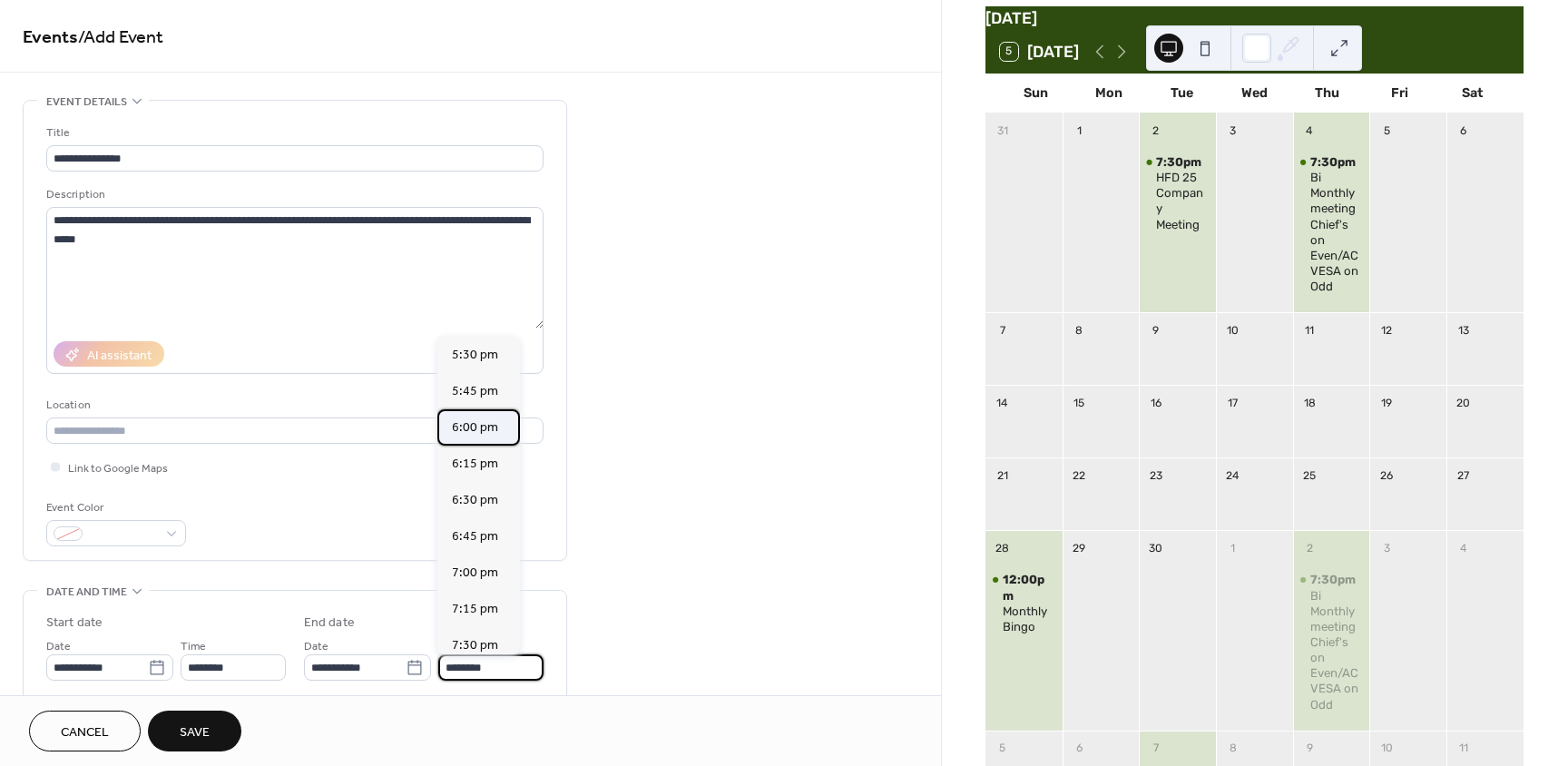 click on "6:00 pm" at bounding box center [475, 427] 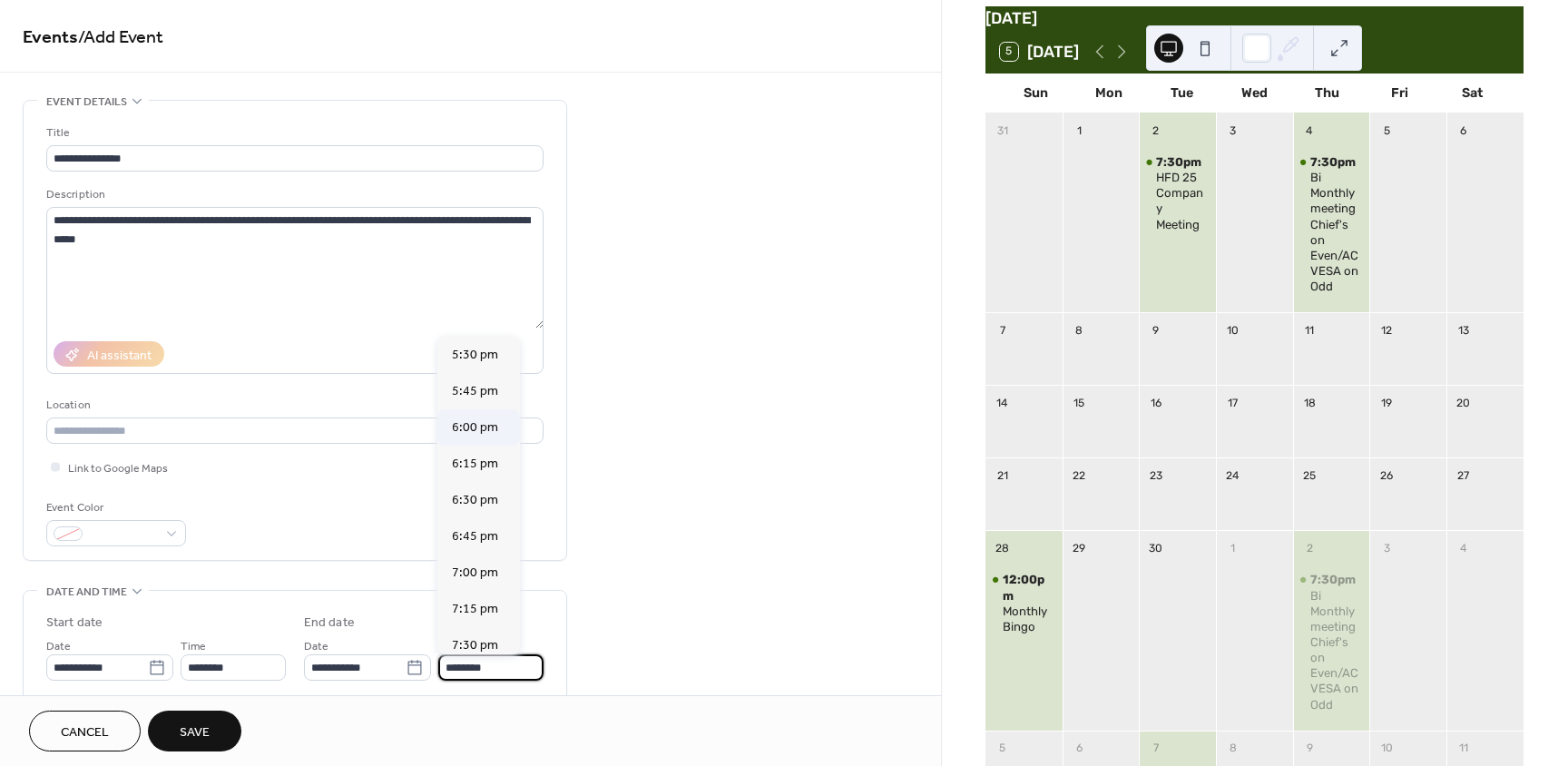 type on "*******" 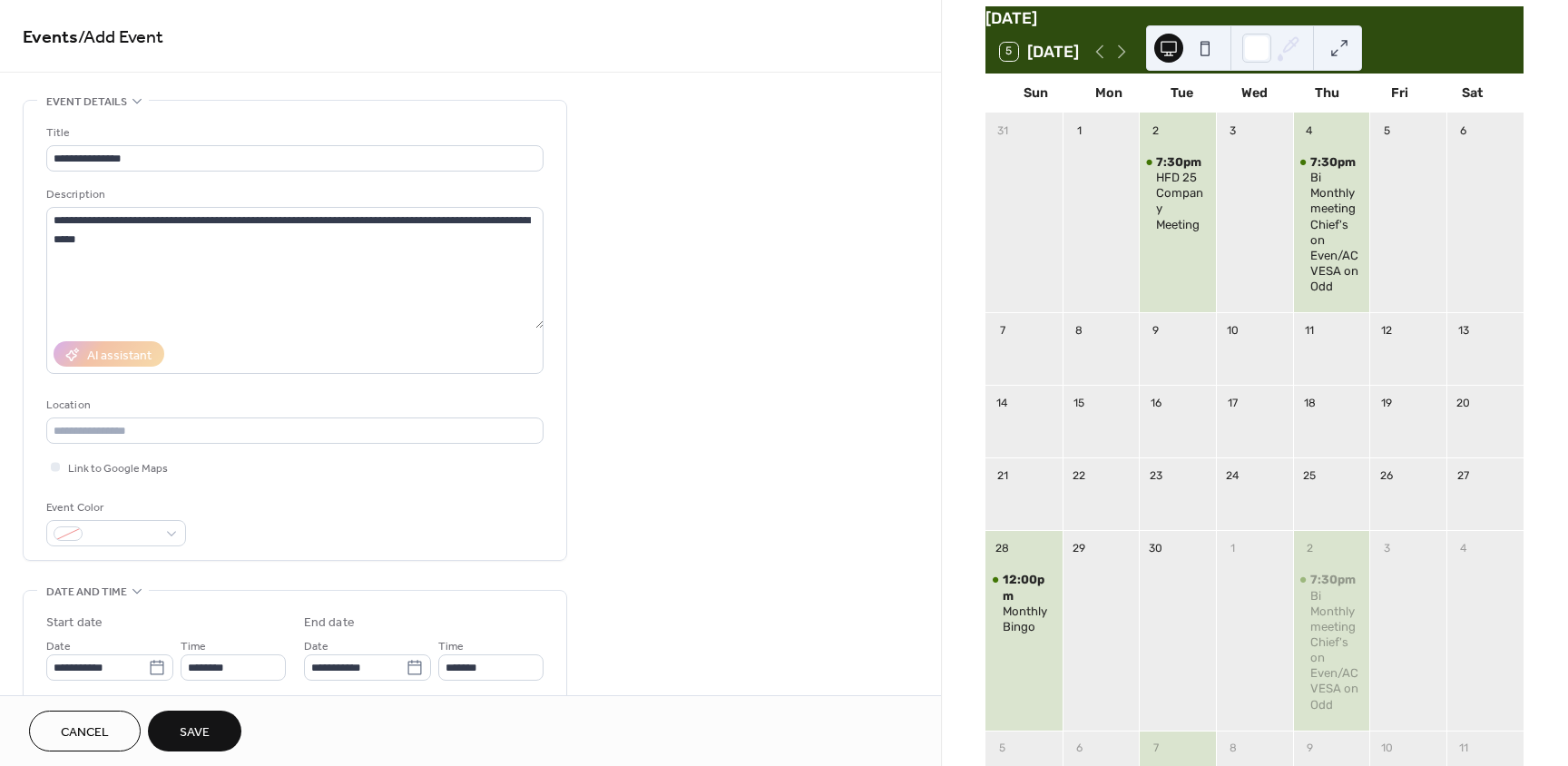 click on "Save" at bounding box center (194, 732) 